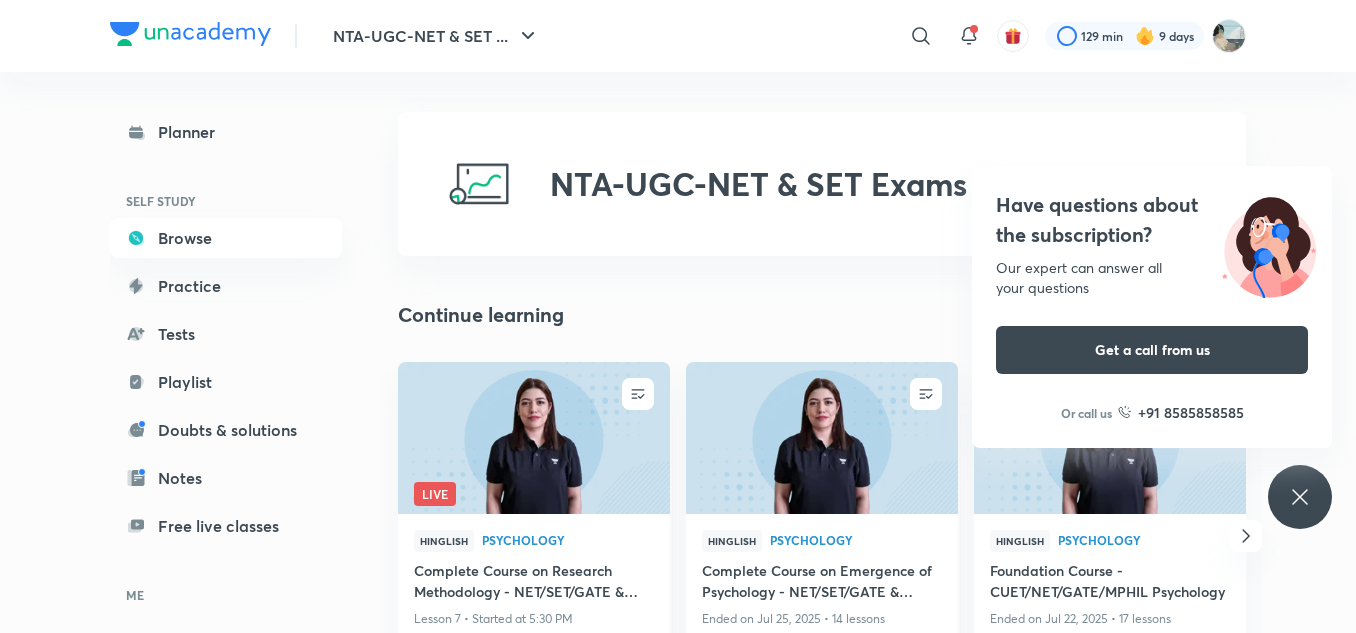 scroll, scrollTop: 0, scrollLeft: 0, axis: both 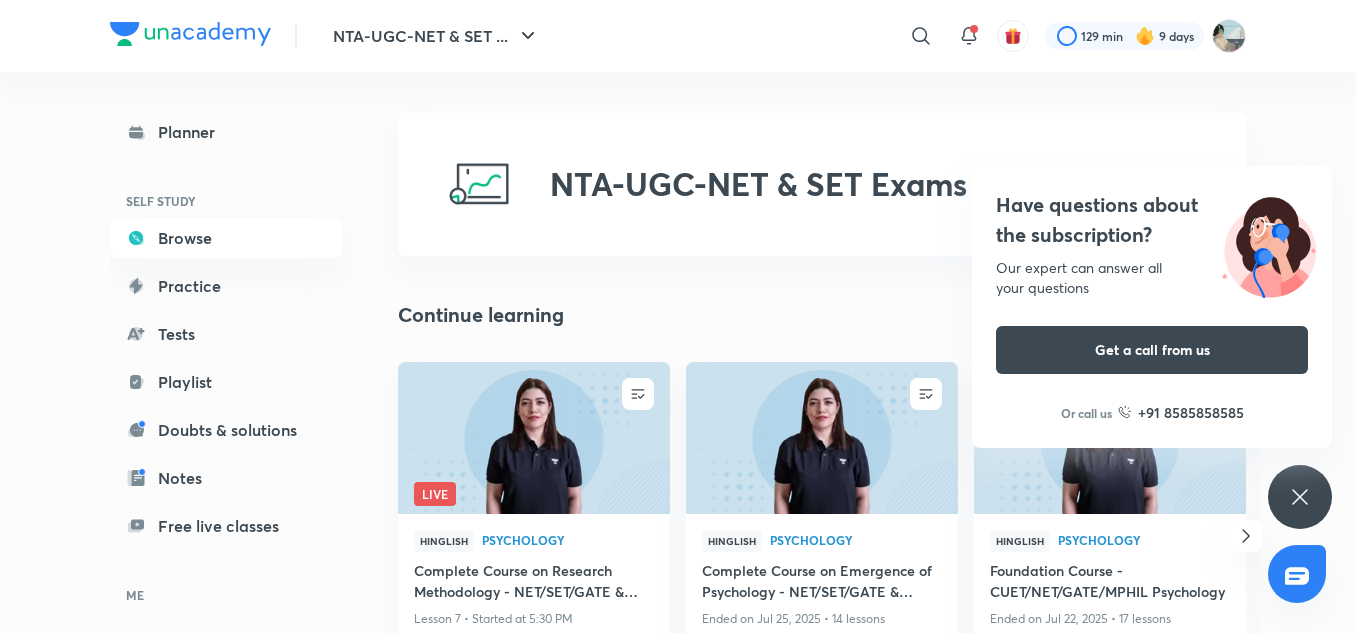 click on "Have questions about the subscription? Our expert can answer all your questions Get a call from us Or call us +91 8585858585" at bounding box center (1300, 497) 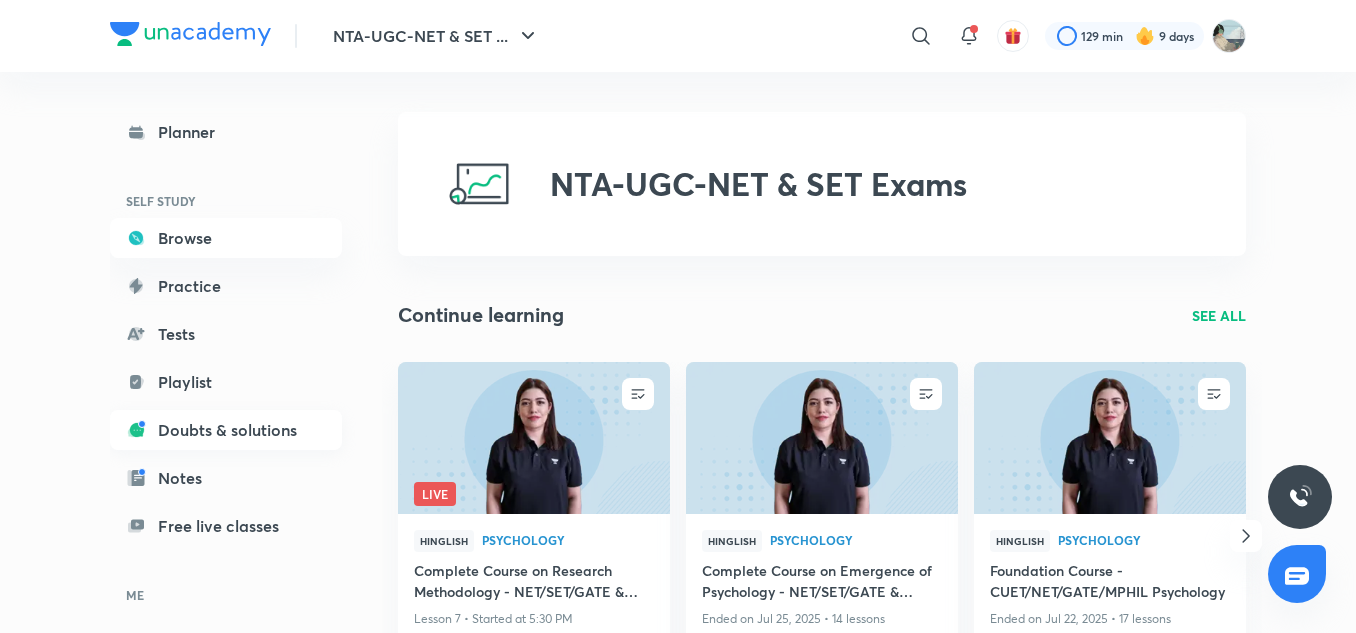 scroll, scrollTop: 123, scrollLeft: 0, axis: vertical 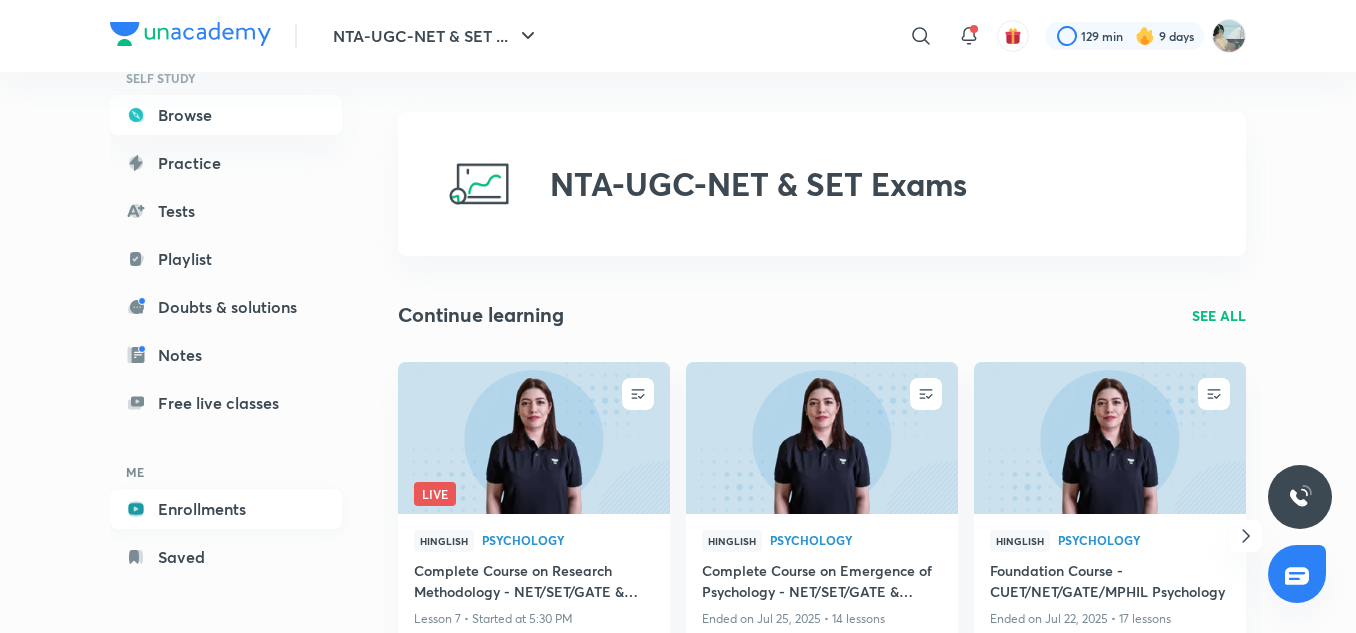 click on "Enrollments" at bounding box center [226, 509] 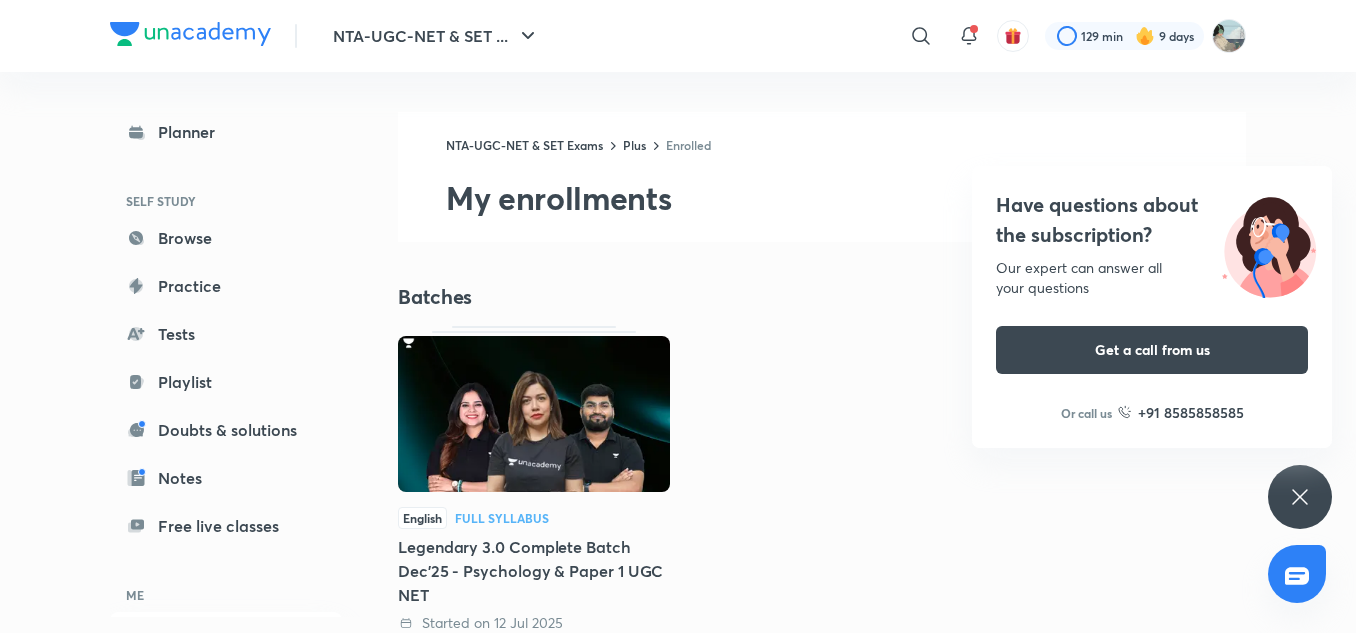 click 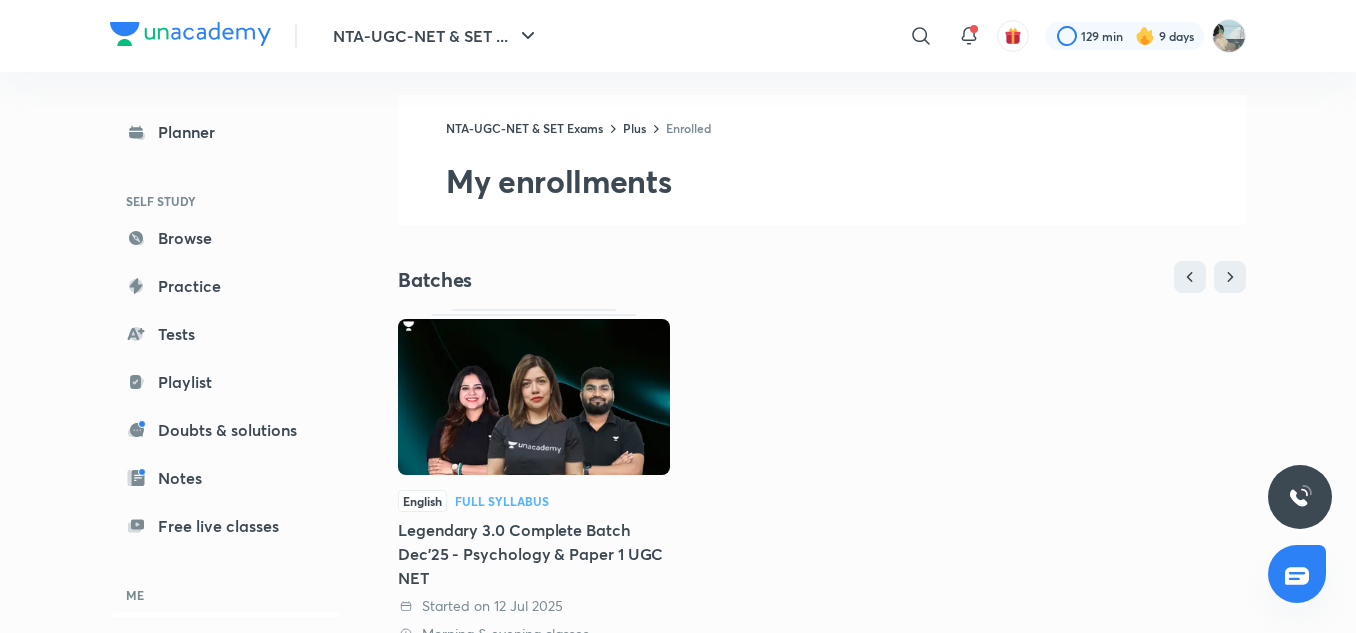 scroll, scrollTop: 16, scrollLeft: 0, axis: vertical 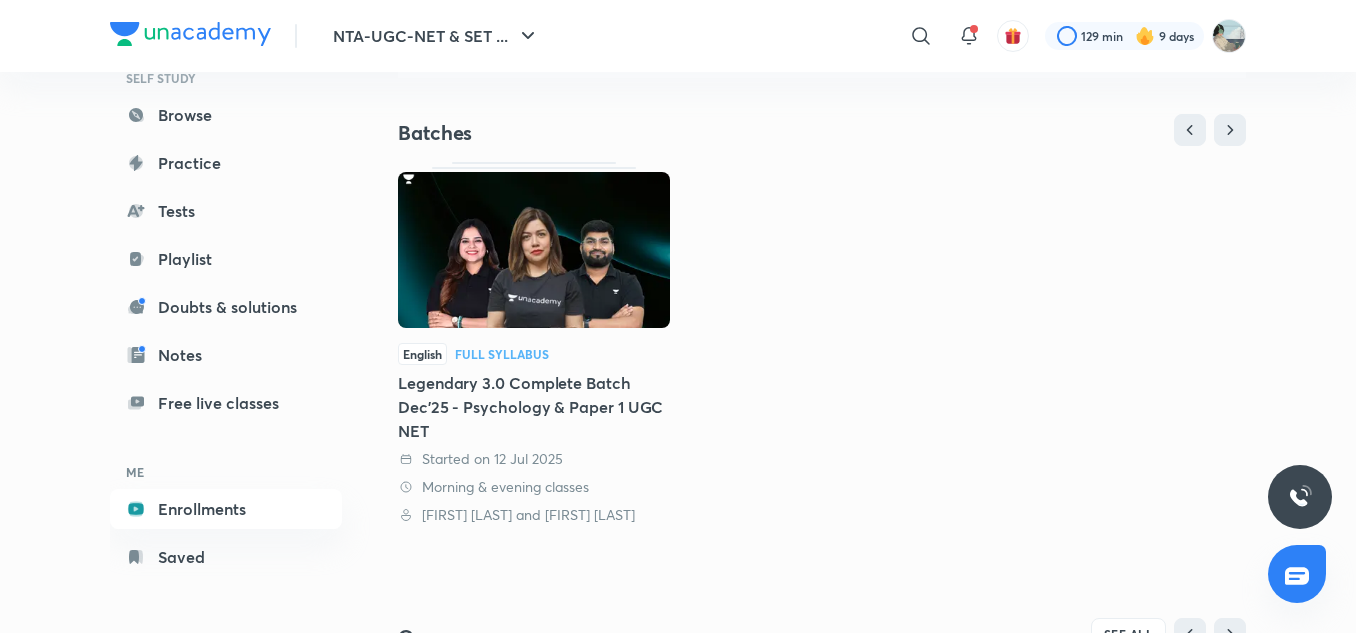 click at bounding box center [534, 250] 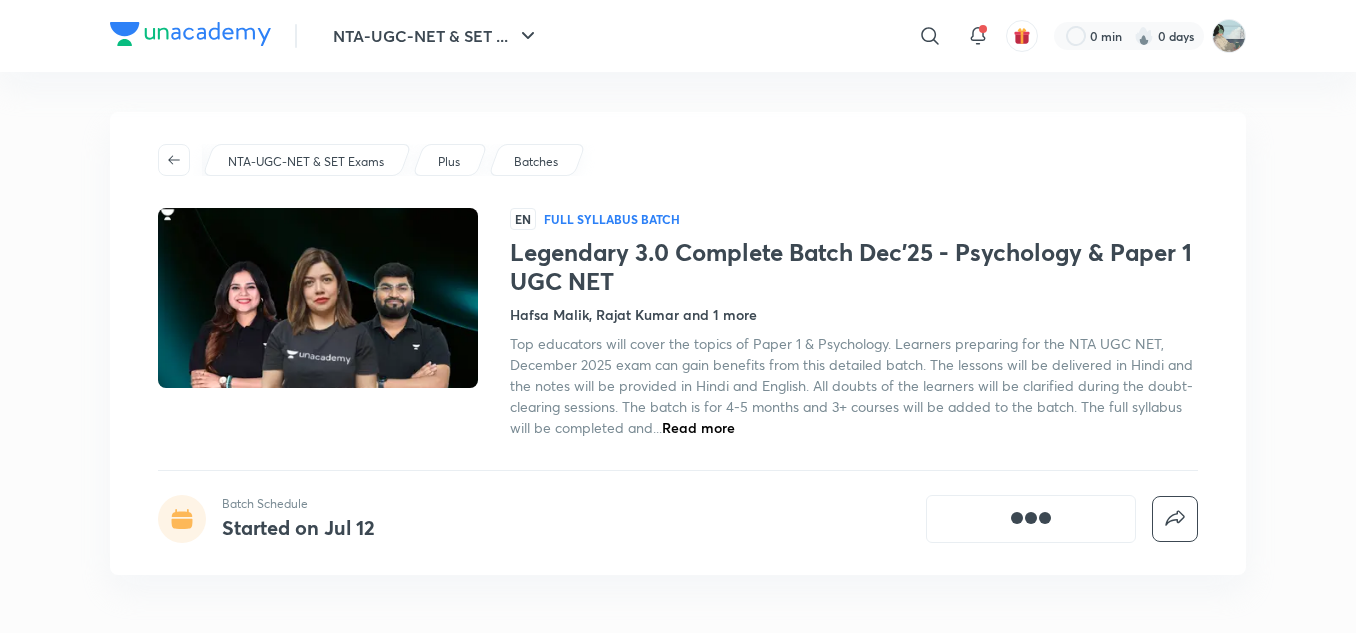 scroll, scrollTop: 0, scrollLeft: 0, axis: both 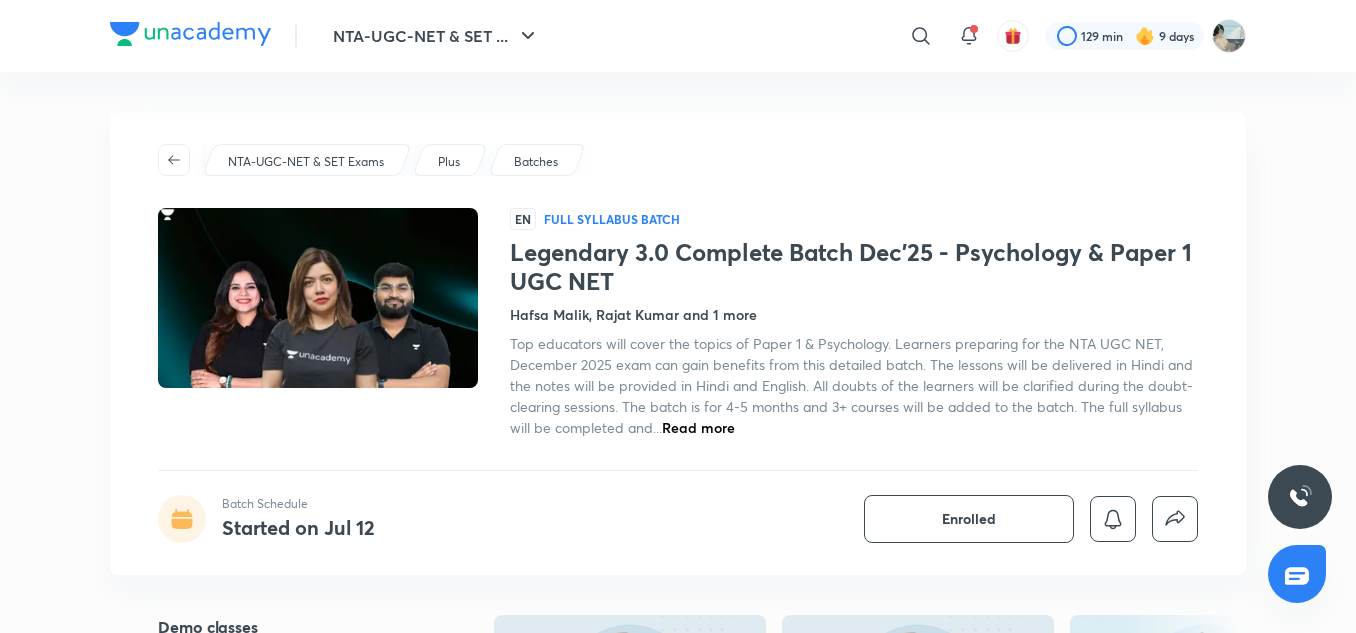 click on "Read more" at bounding box center (698, 427) 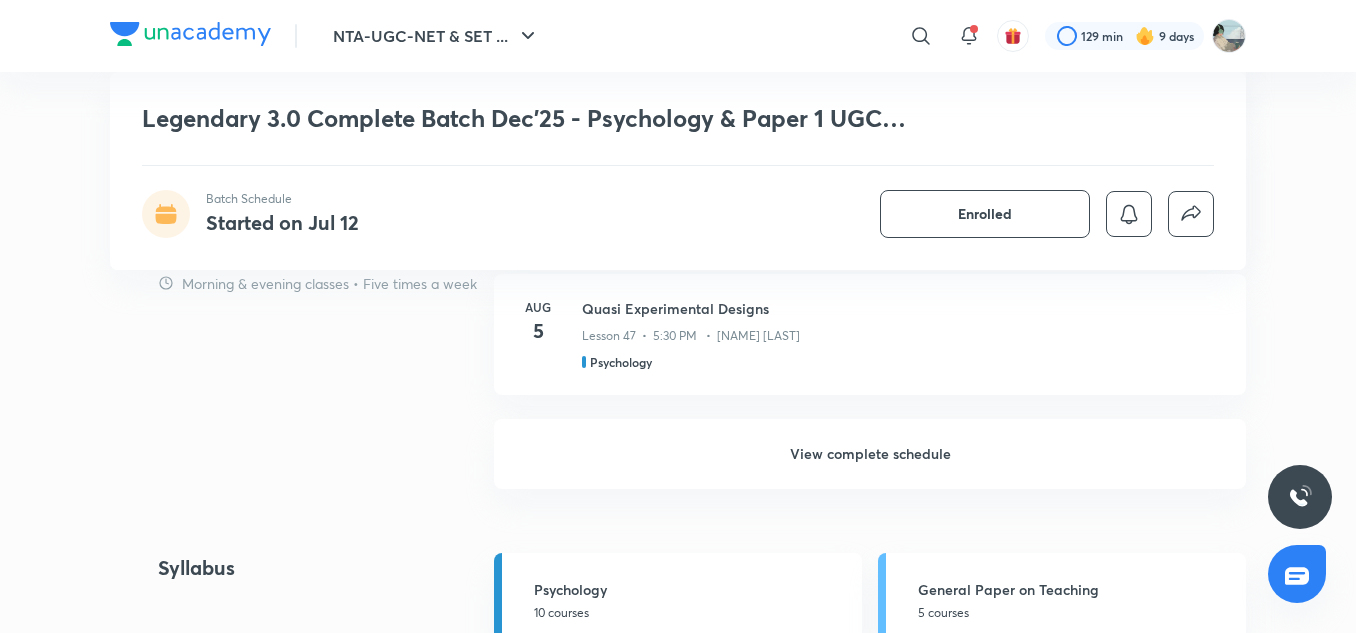 scroll, scrollTop: 1696, scrollLeft: 0, axis: vertical 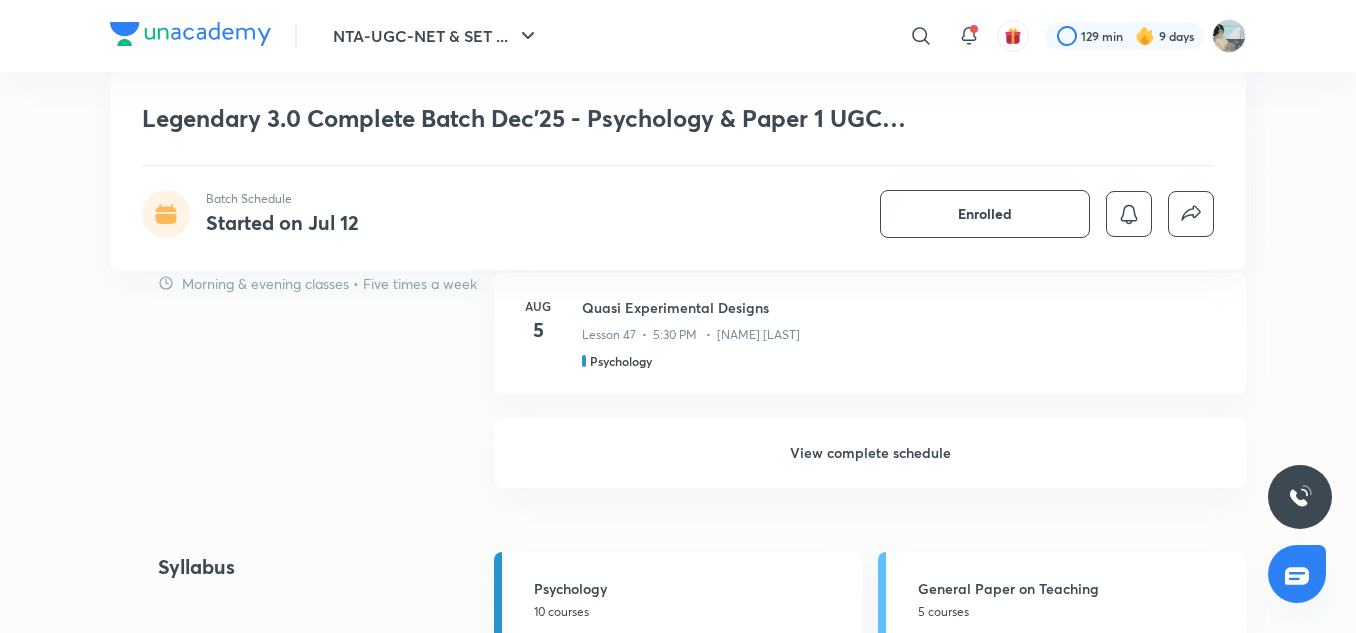 click on "View complete schedule" at bounding box center (870, 453) 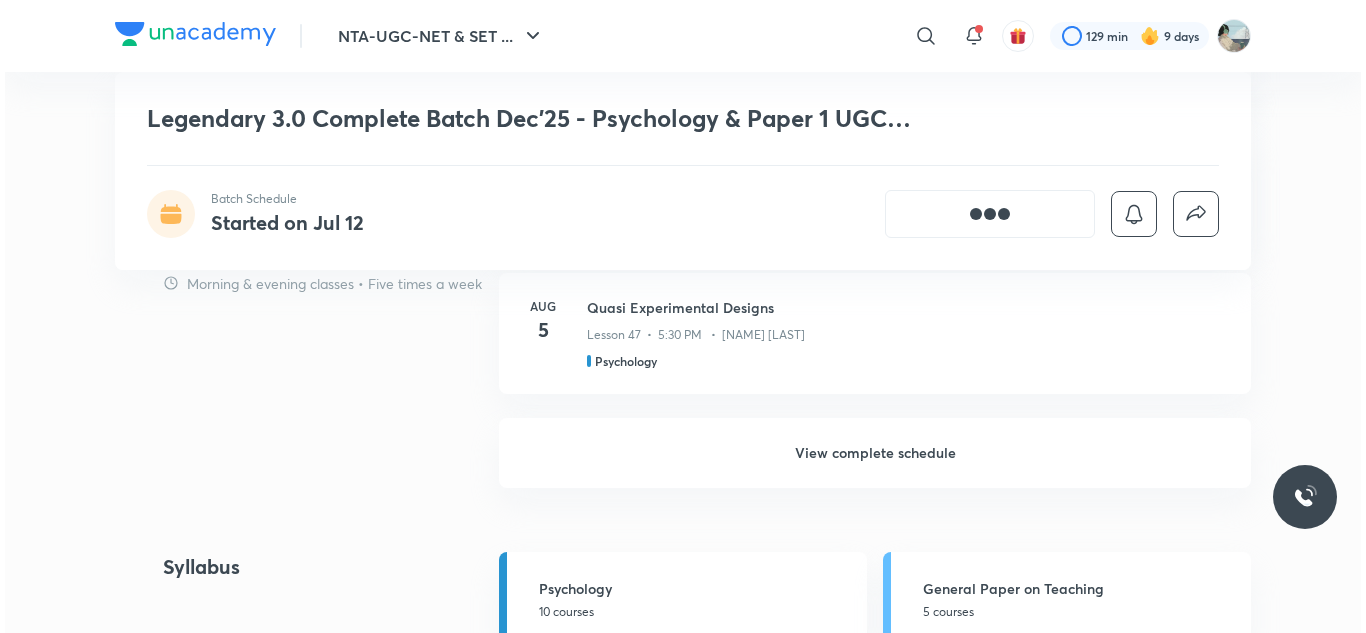 scroll, scrollTop: 0, scrollLeft: 0, axis: both 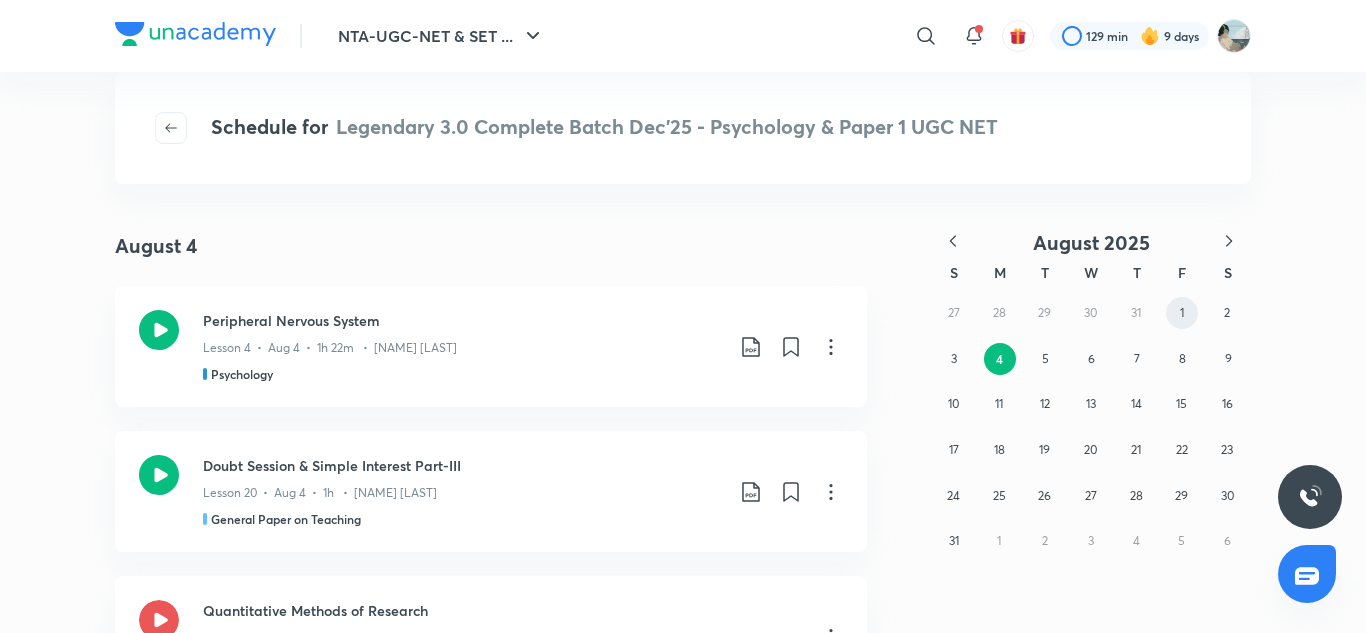 click on "1" at bounding box center [1182, 313] 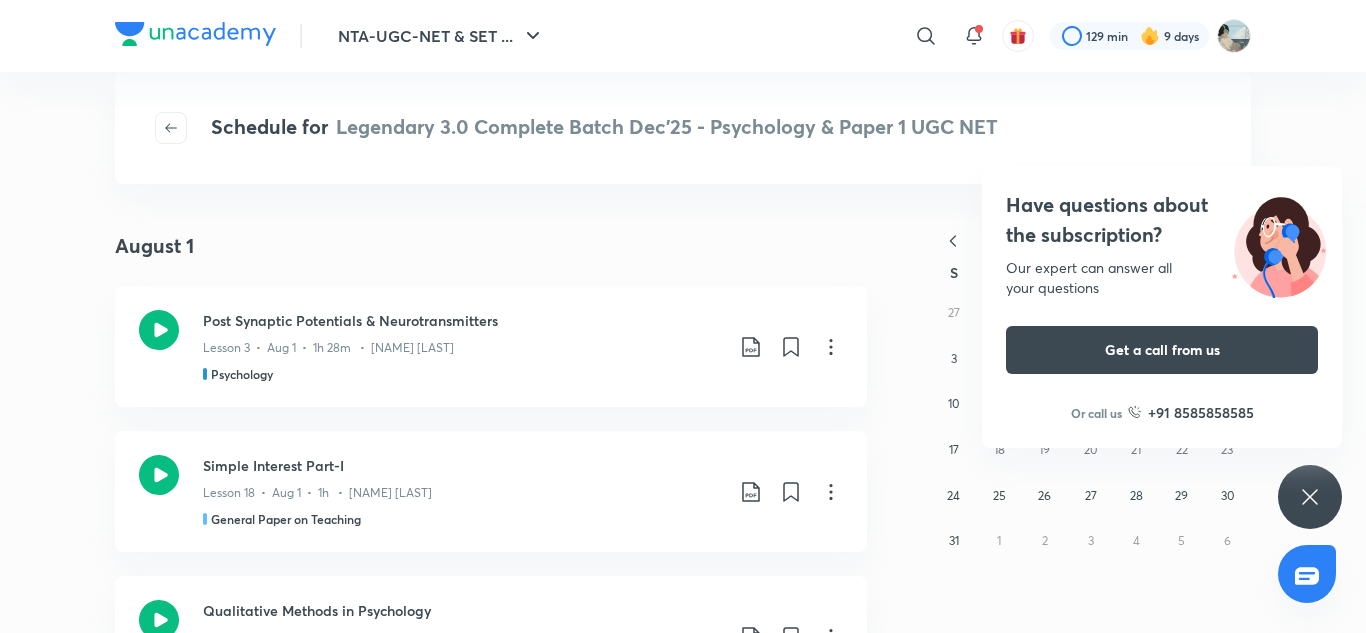click on "Have questions about the subscription? Our expert can answer all your questions Get a call from us Or call us +91 8585858585" at bounding box center (1310, 497) 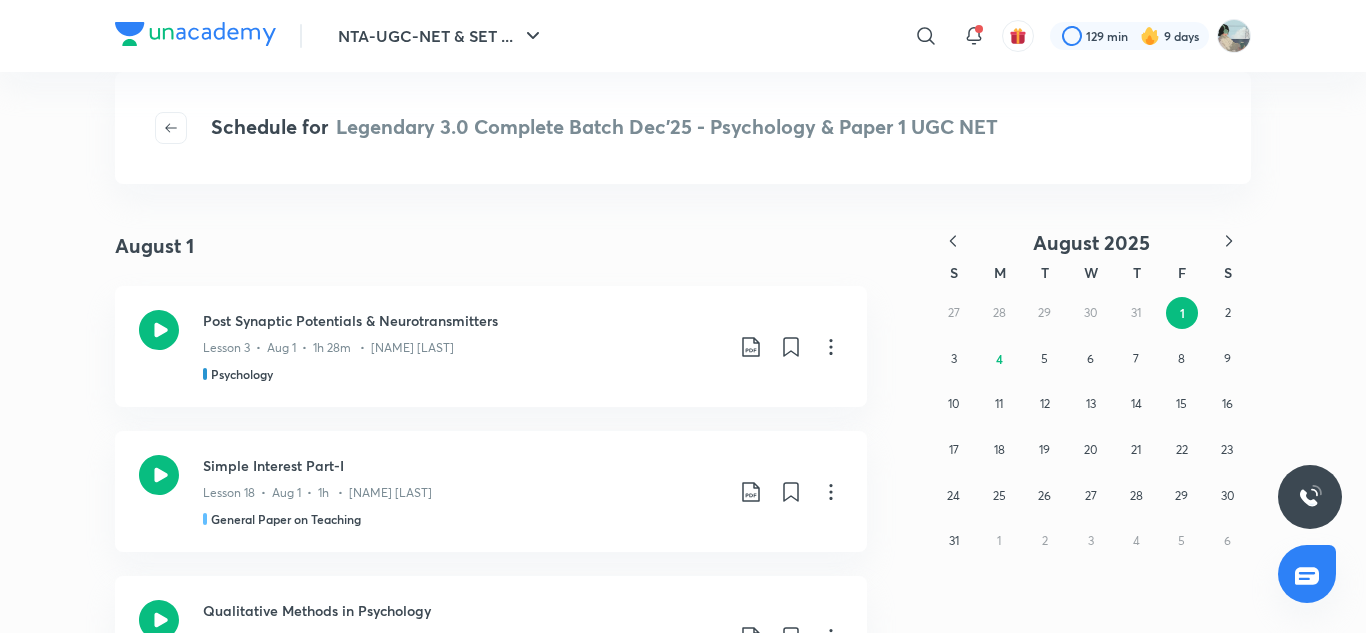 click 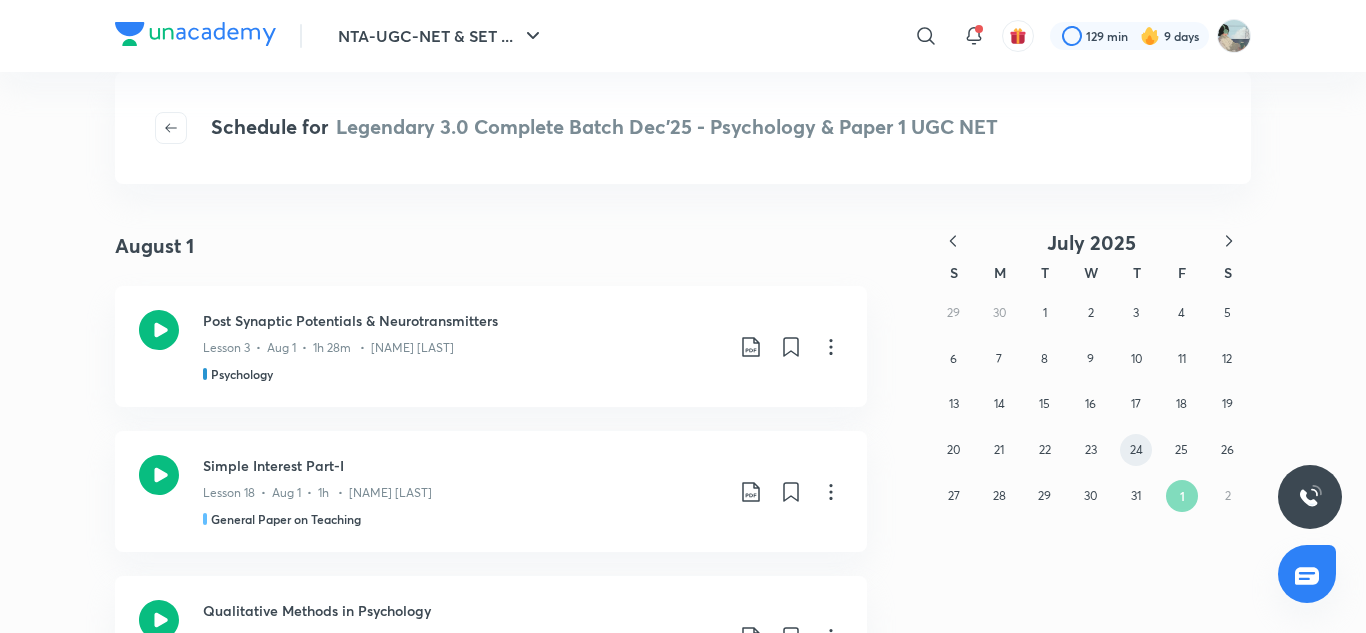 click on "24" at bounding box center [1136, 449] 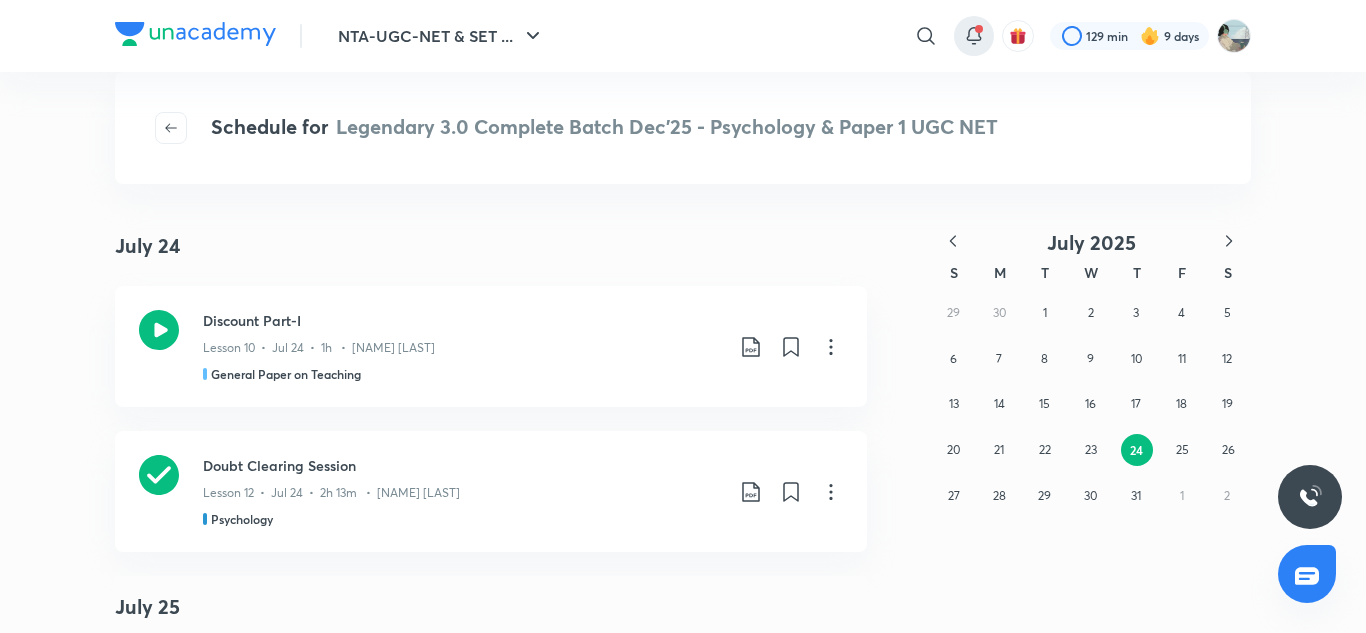 click 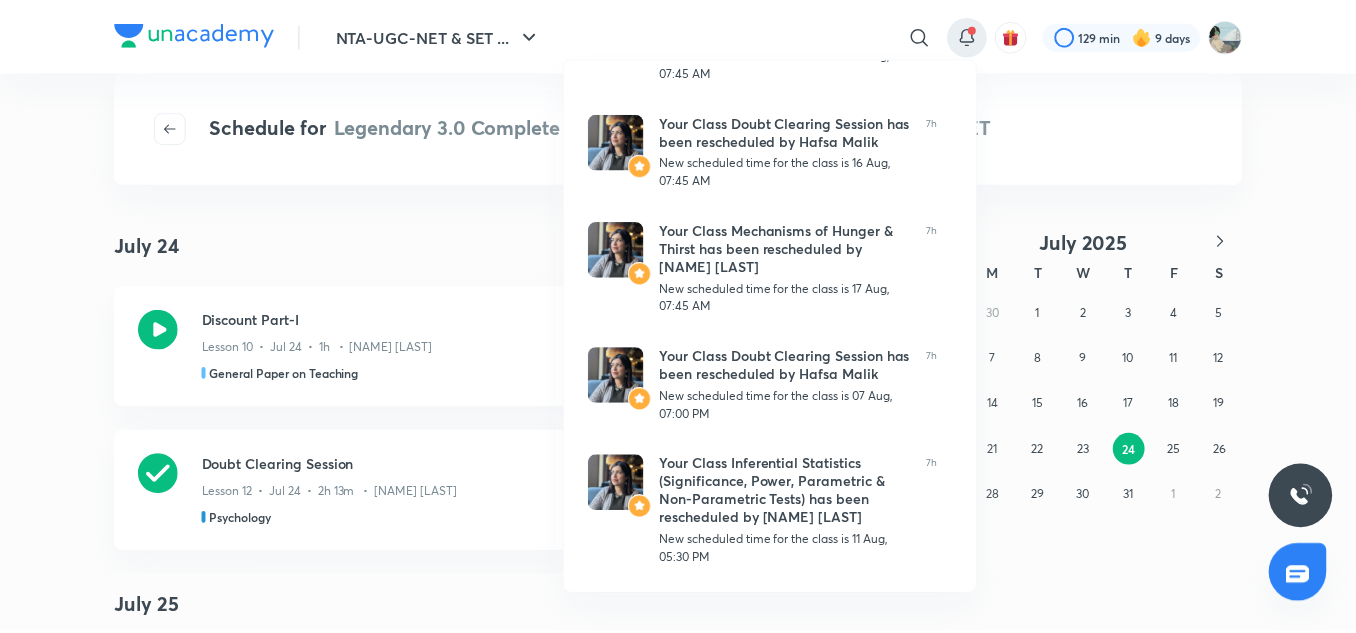 scroll, scrollTop: 683, scrollLeft: 0, axis: vertical 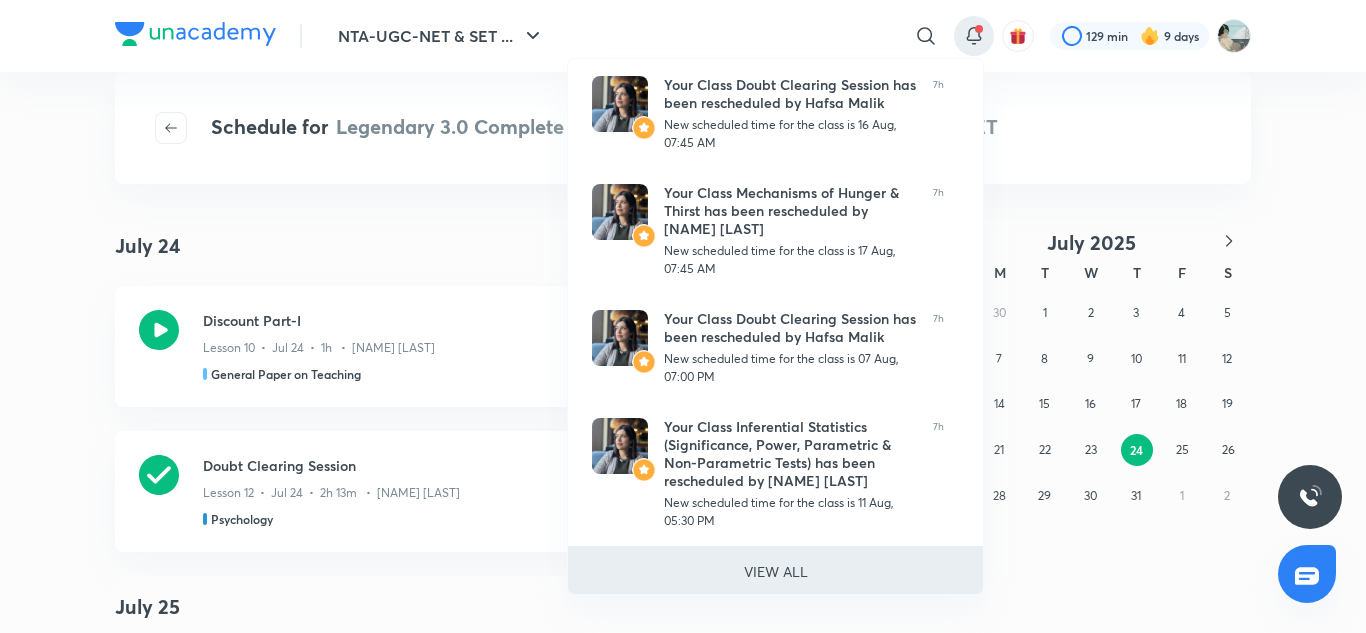 click on "VIEW ALL" at bounding box center [776, 571] 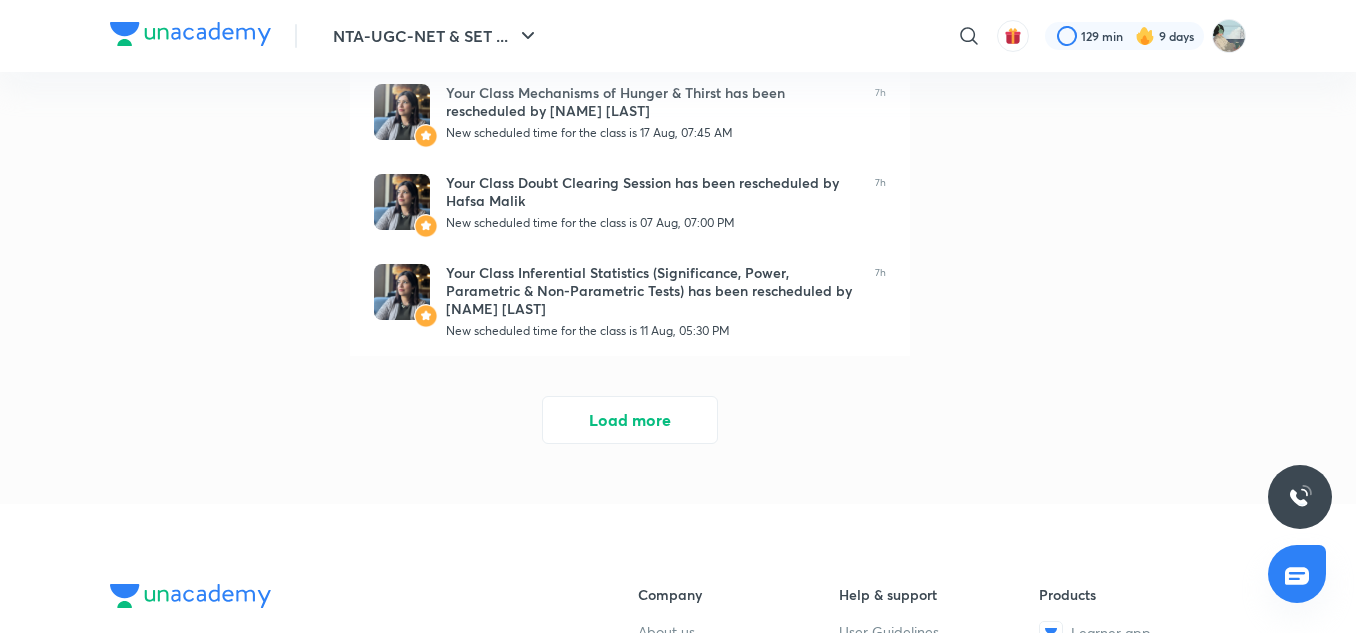 scroll, scrollTop: 715, scrollLeft: 0, axis: vertical 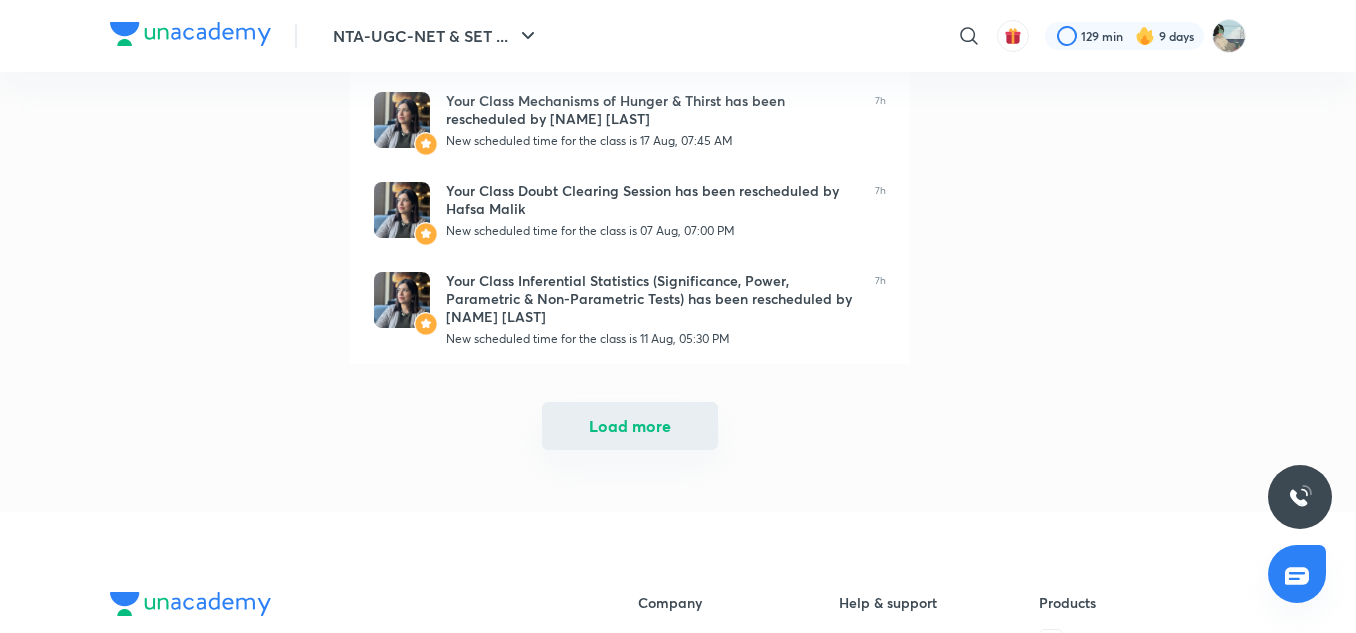 click on "Load more" at bounding box center (630, 426) 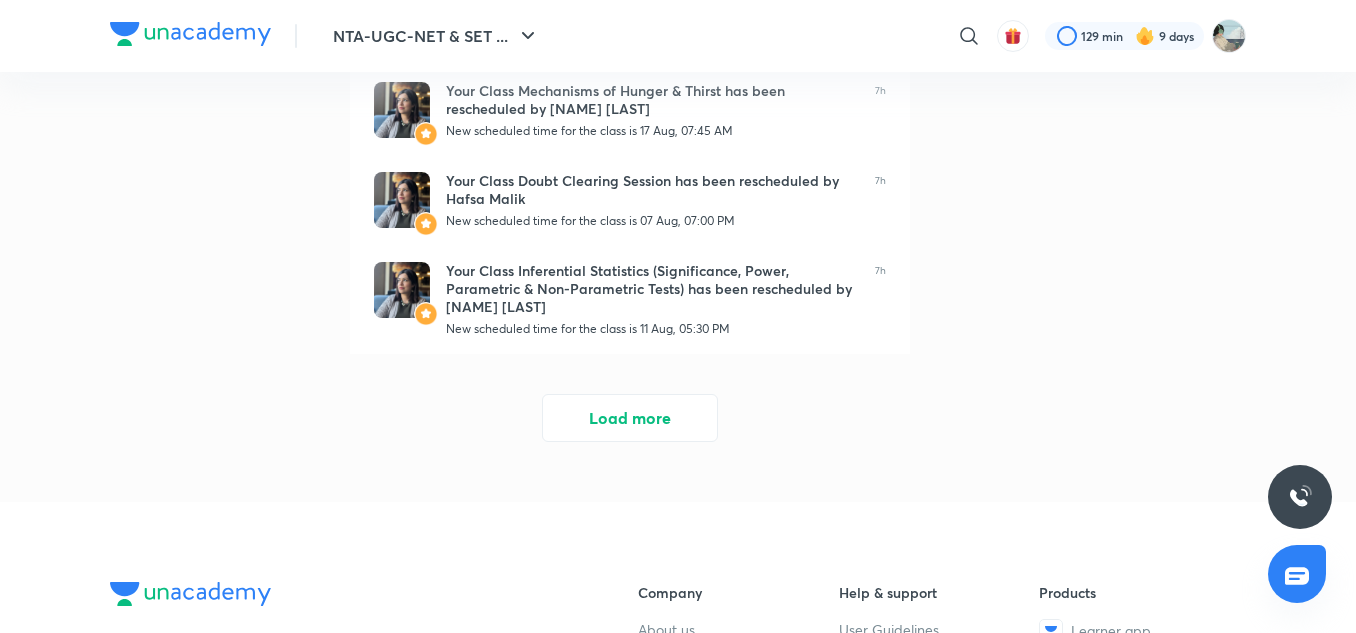 scroll, scrollTop: 1640, scrollLeft: 0, axis: vertical 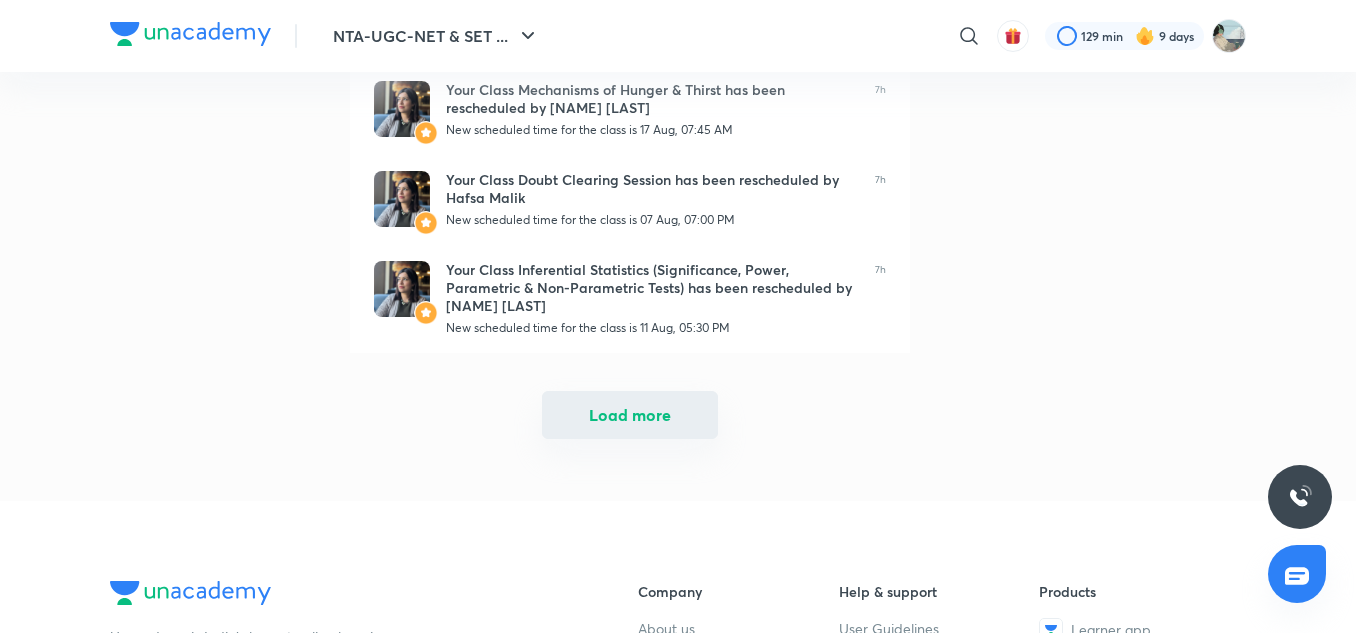 click on "Load more" at bounding box center [630, 415] 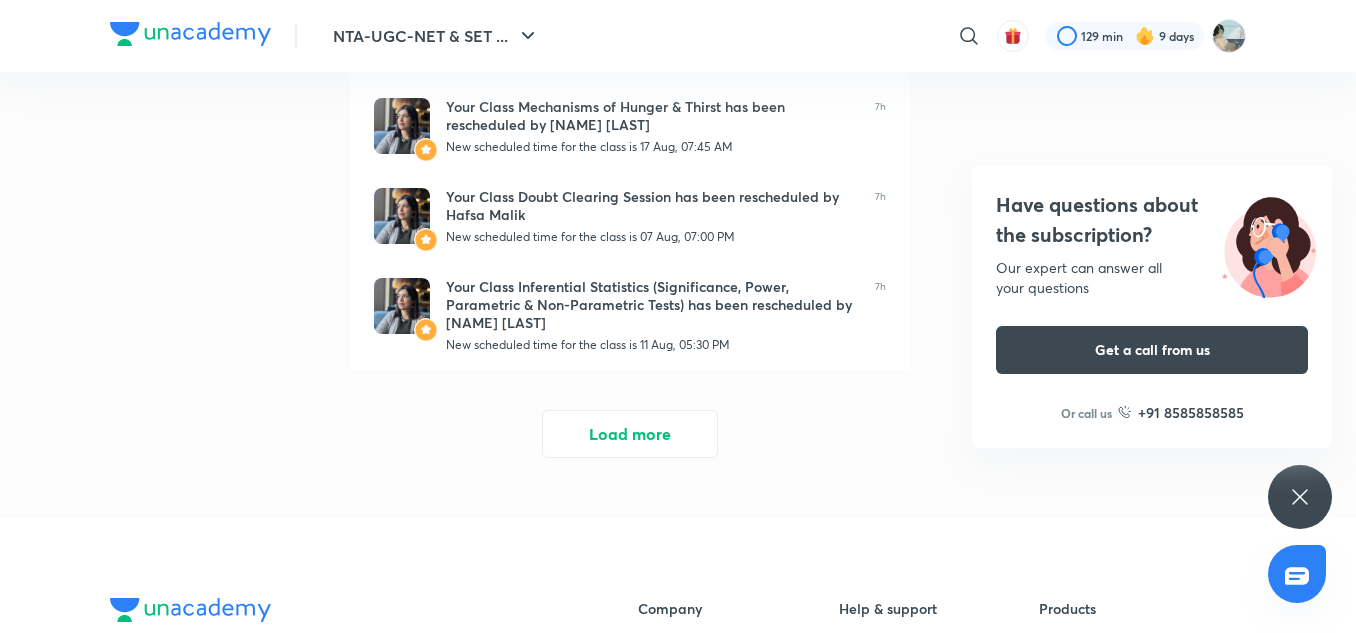 scroll, scrollTop: 2538, scrollLeft: 0, axis: vertical 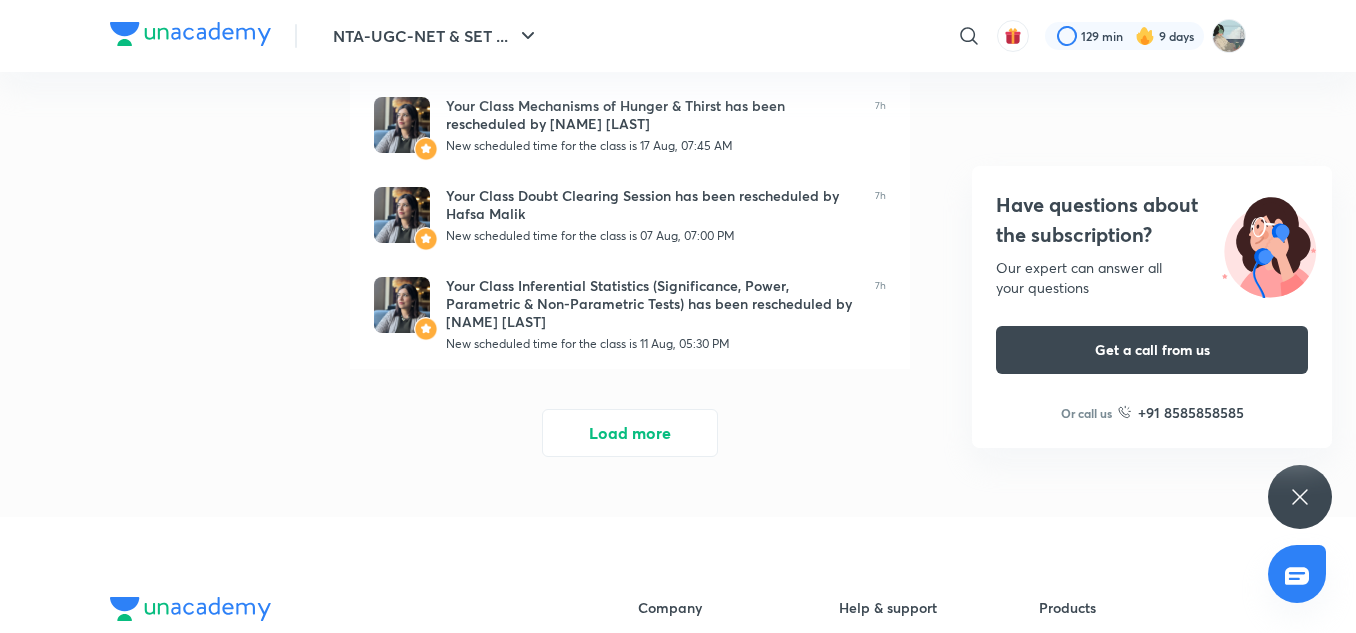 click on "Load more" at bounding box center [630, 433] 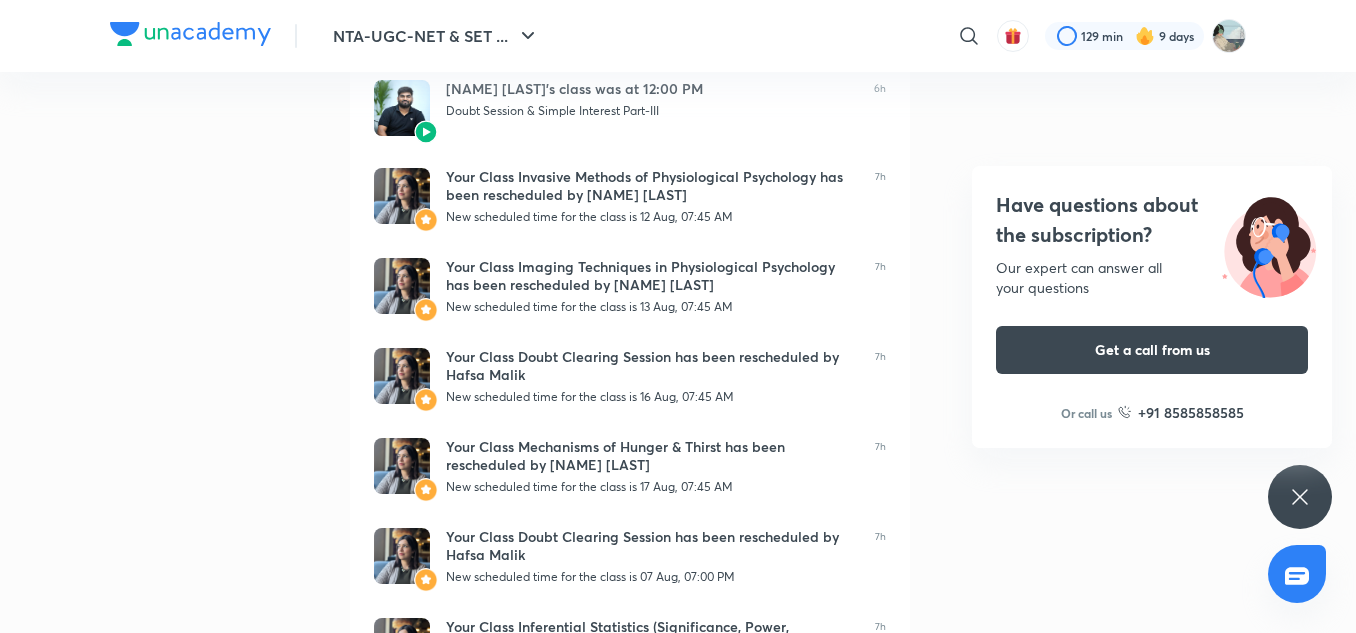 scroll, scrollTop: 3112, scrollLeft: 0, axis: vertical 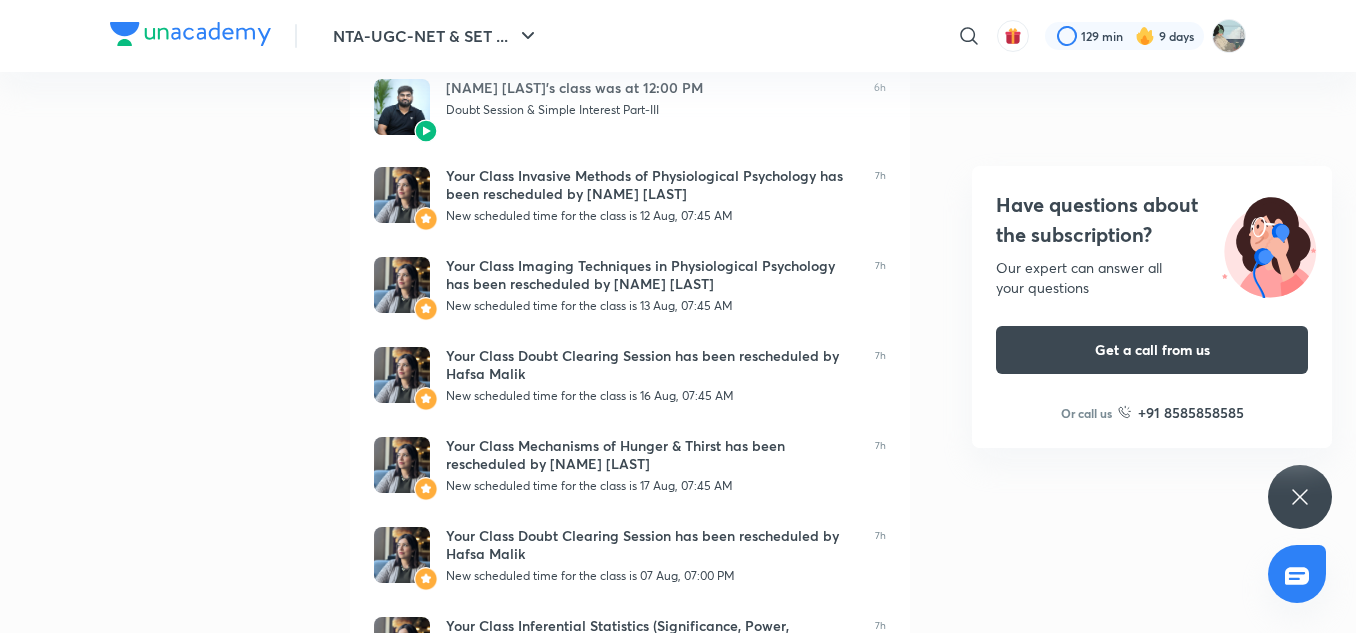 click on "Have questions about the subscription? Our expert can answer all your questions Get a call from us Or call us +91 8585858585" at bounding box center (1300, 497) 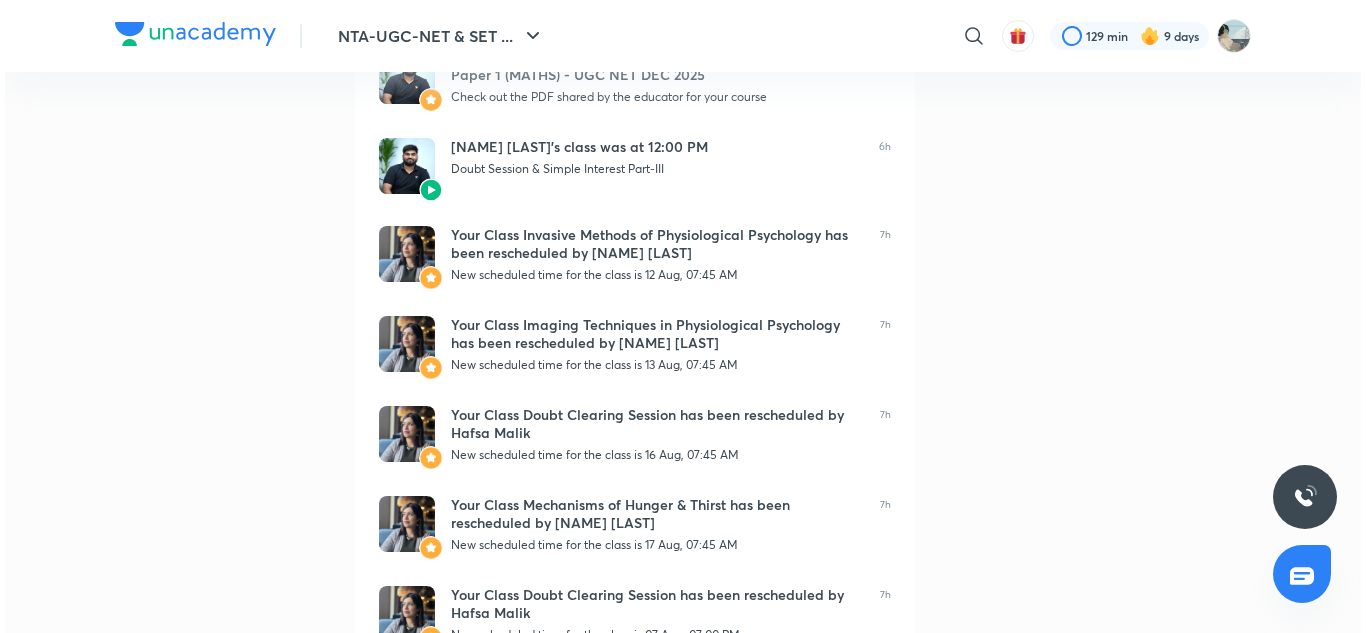 scroll, scrollTop: 0, scrollLeft: 0, axis: both 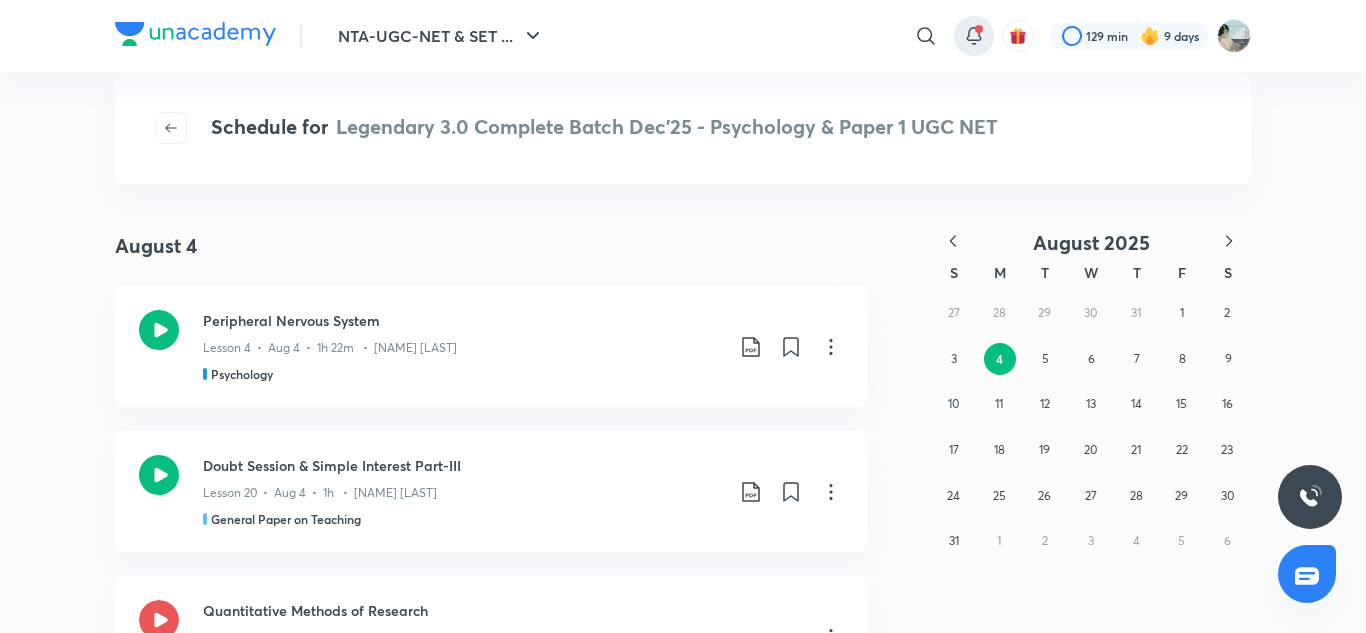click 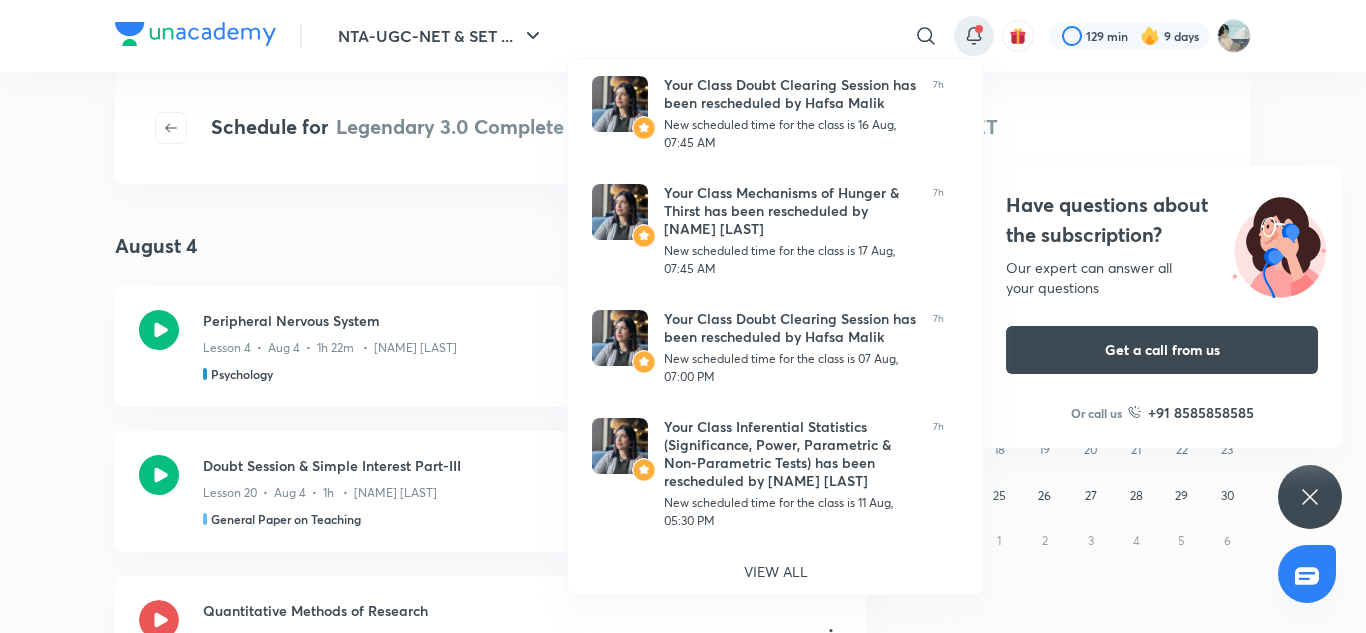 scroll, scrollTop: 0, scrollLeft: 0, axis: both 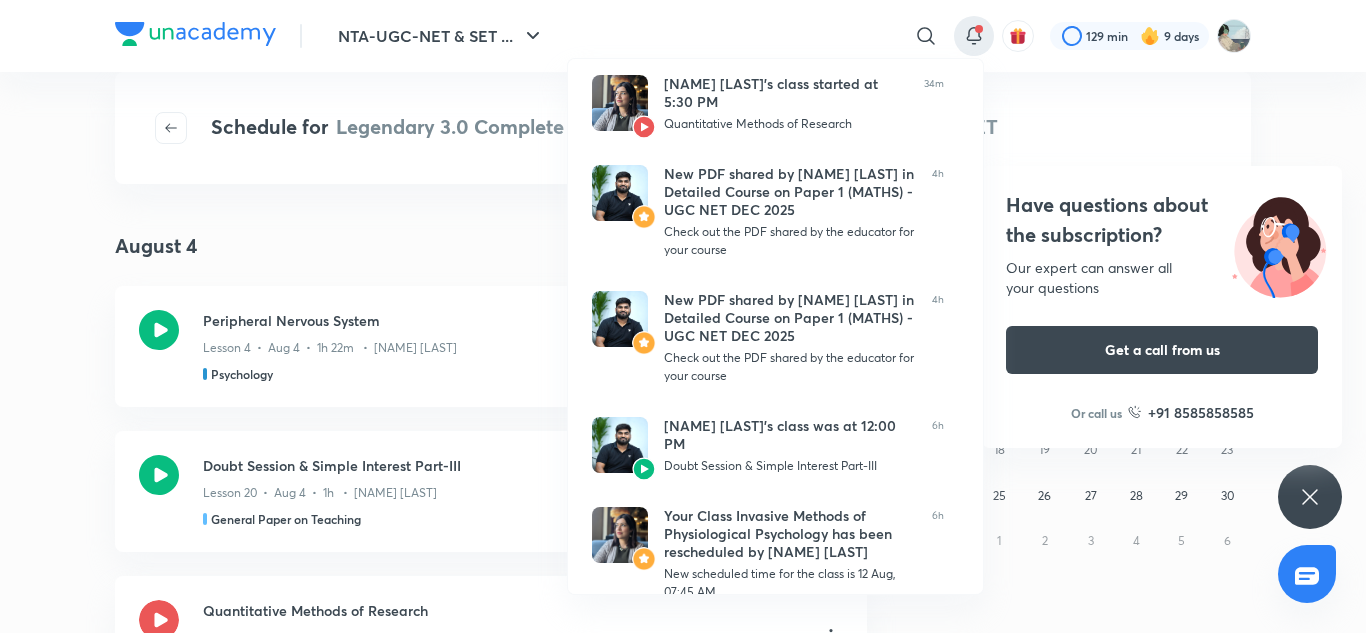 click at bounding box center [683, 316] 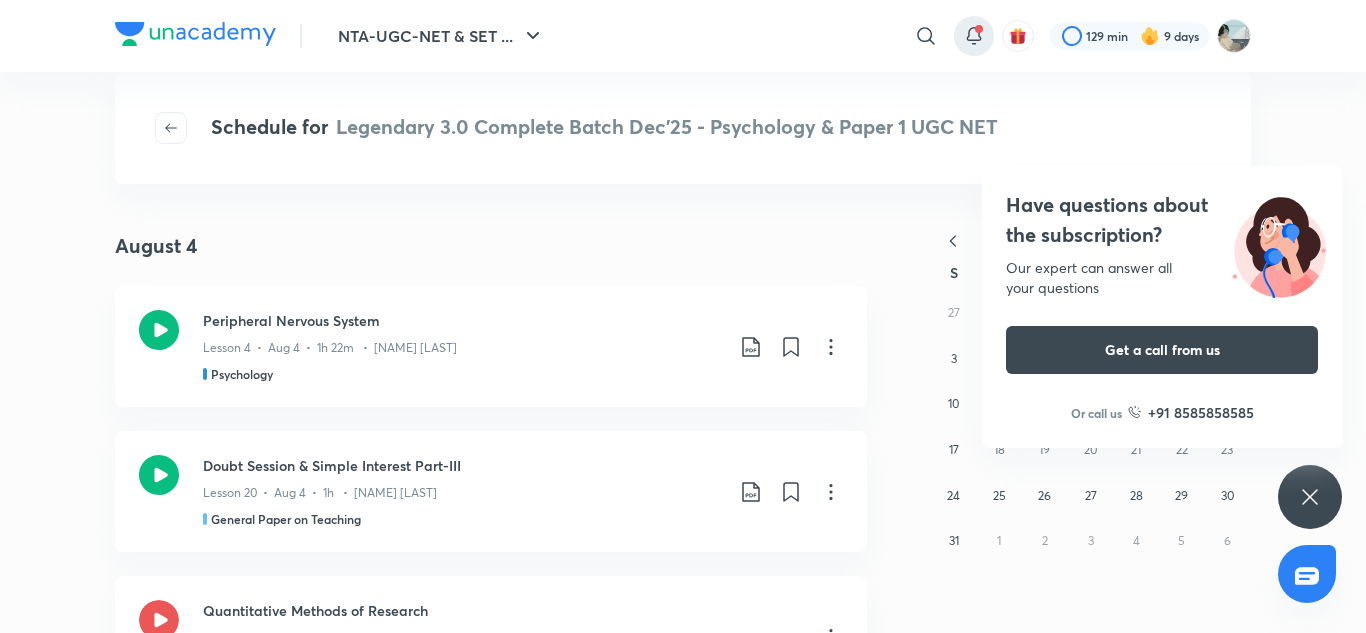 click 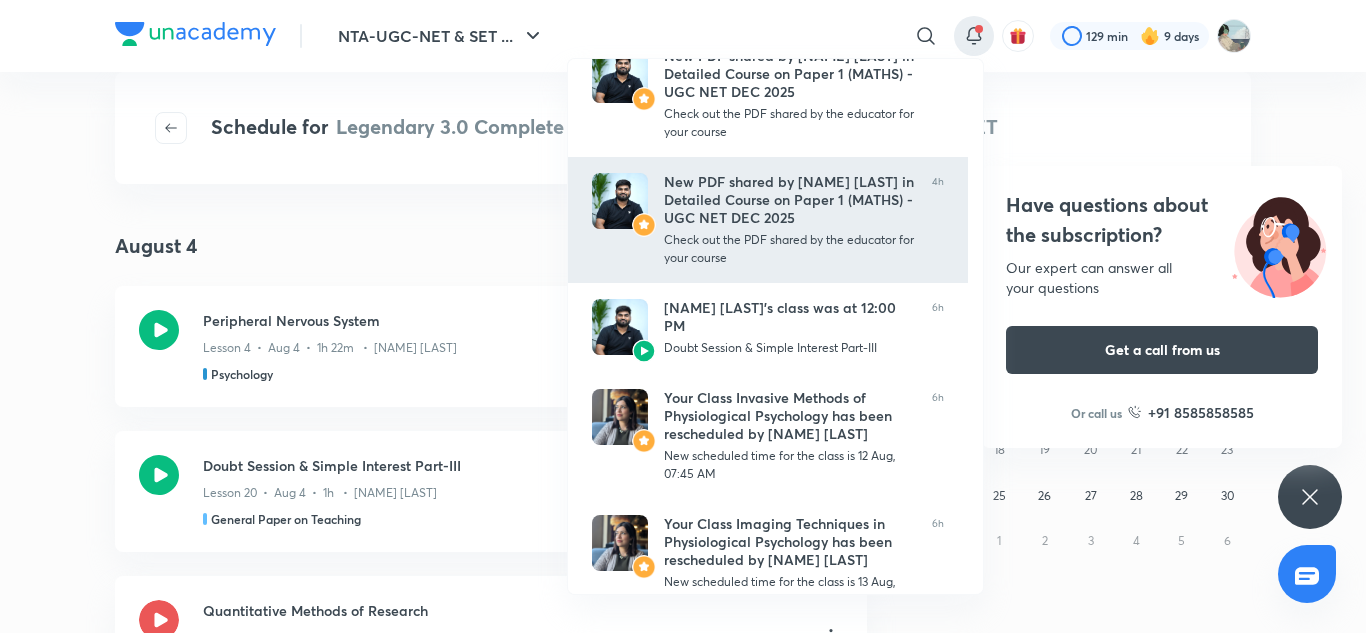scroll, scrollTop: 0, scrollLeft: 0, axis: both 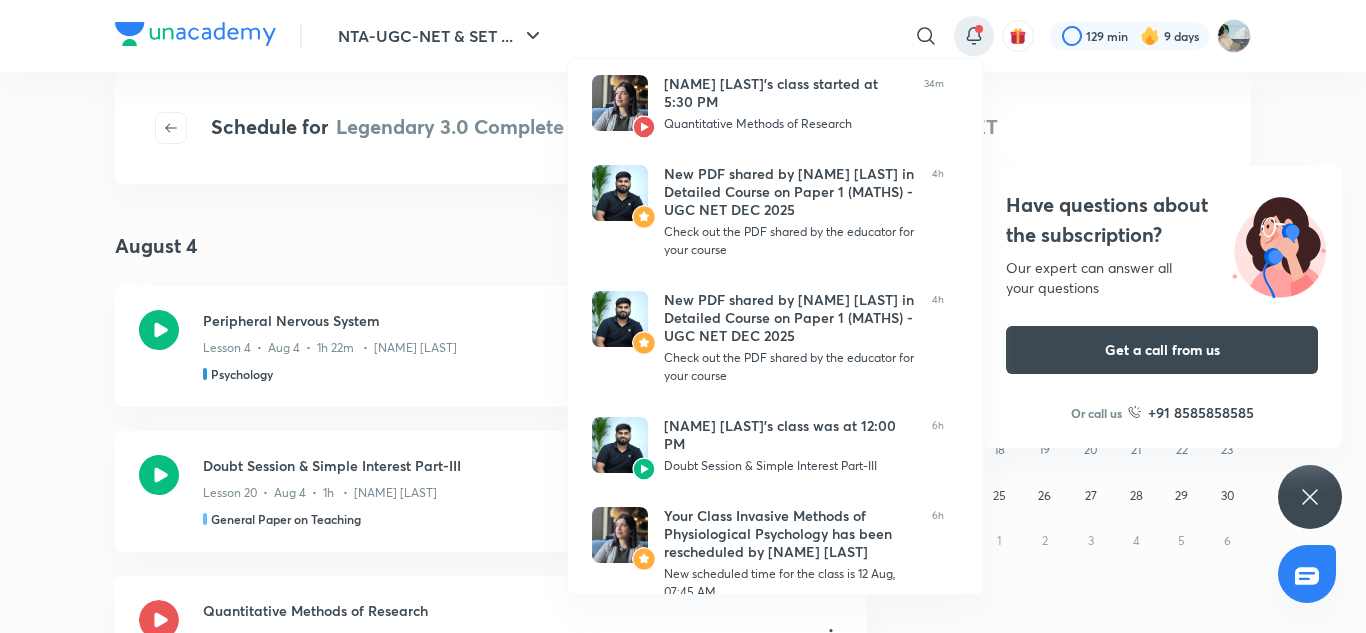 click on "Hafsa Malik’s class started at 5:30 PM Quantitative Methods of Research 34m New PDF shared by Rajat Kumar in Detailed Course on Paper 1 (MATHS) - UGC NET DEC 2025 Check out the PDF shared by the educator for your course 4h New PDF shared by Rajat Kumar in Detailed Course on Paper 1 (MATHS) - UGC NET DEC 2025 Check out the PDF shared by the educator for your course 4h Rajat Kumar’s class was at 12:00 PM Doubt Session & Simple Interest Part-III 6h Your Class Invasive Methods of Physiological Psychology has been rescheduled by Hafsa Malik New scheduled time for the class is 12 Aug, 07:45 AM 6h Your Class Imaging Techniques in Physiological Psychology has been rescheduled by Hafsa Malik New scheduled time for the class is 13 Aug, 07:45 AM 6h Your Class Doubt Clearing Session has been rescheduled by Hafsa Malik New scheduled time for the class is 16 Aug, 07:45 AM 7h Your Class Mechanisms of Hunger & Thirst has been rescheduled by Hafsa Malik New scheduled time for the class is 17 Aug, 07:45 AM 7h 7h 7h" at bounding box center (775, 669) 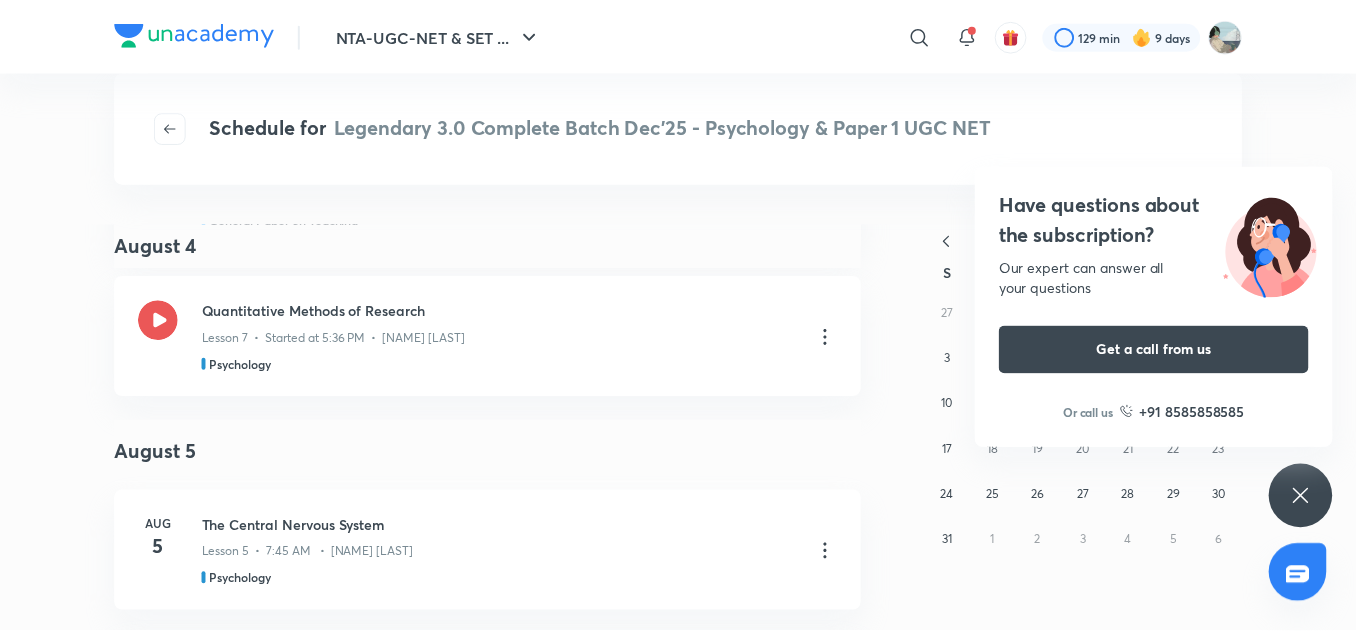 scroll, scrollTop: 0, scrollLeft: 0, axis: both 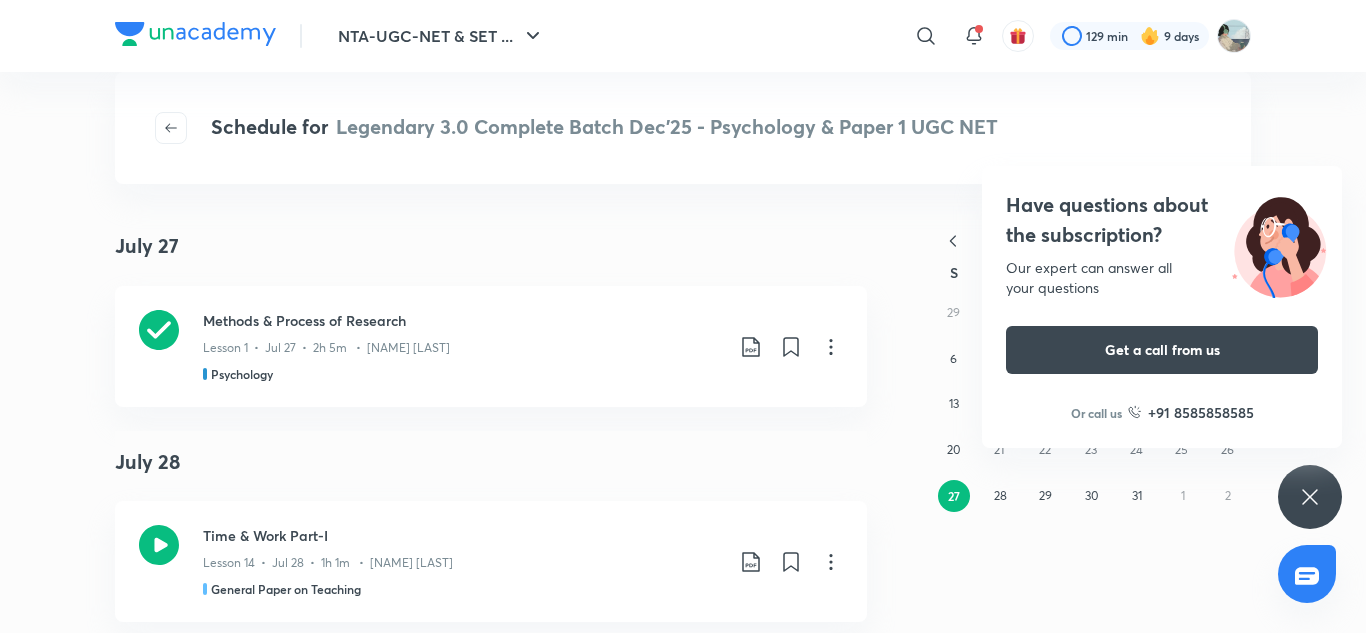 click 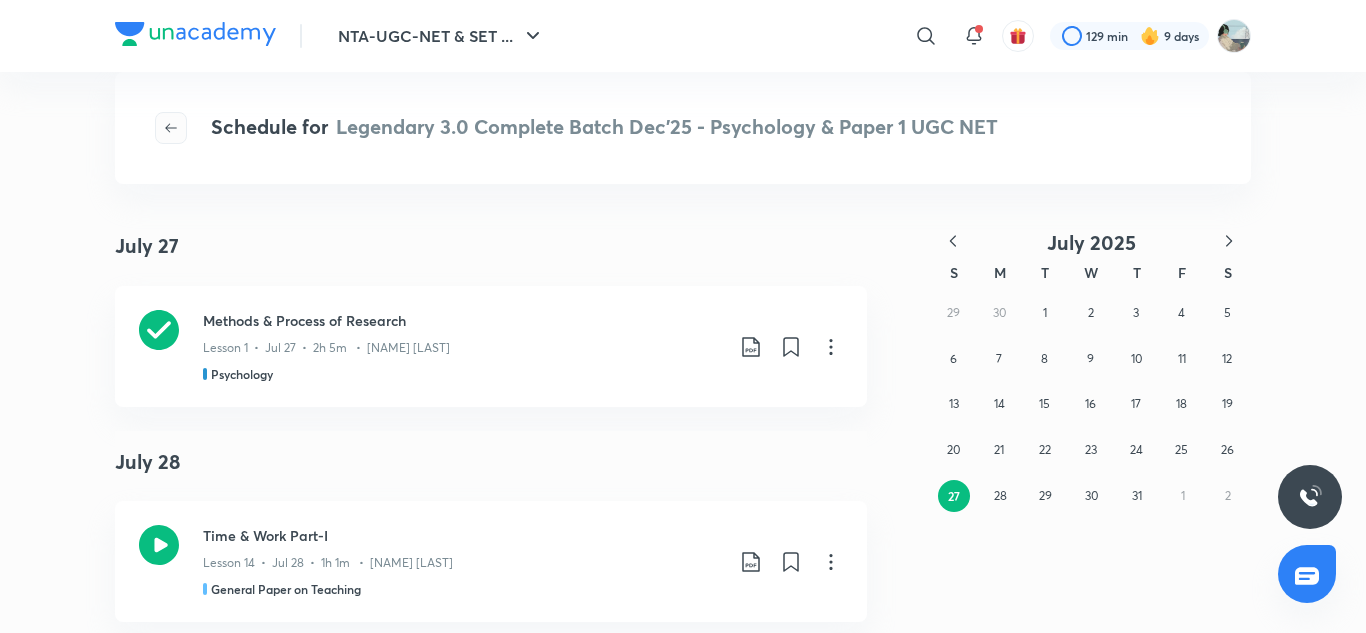 click at bounding box center (171, 128) 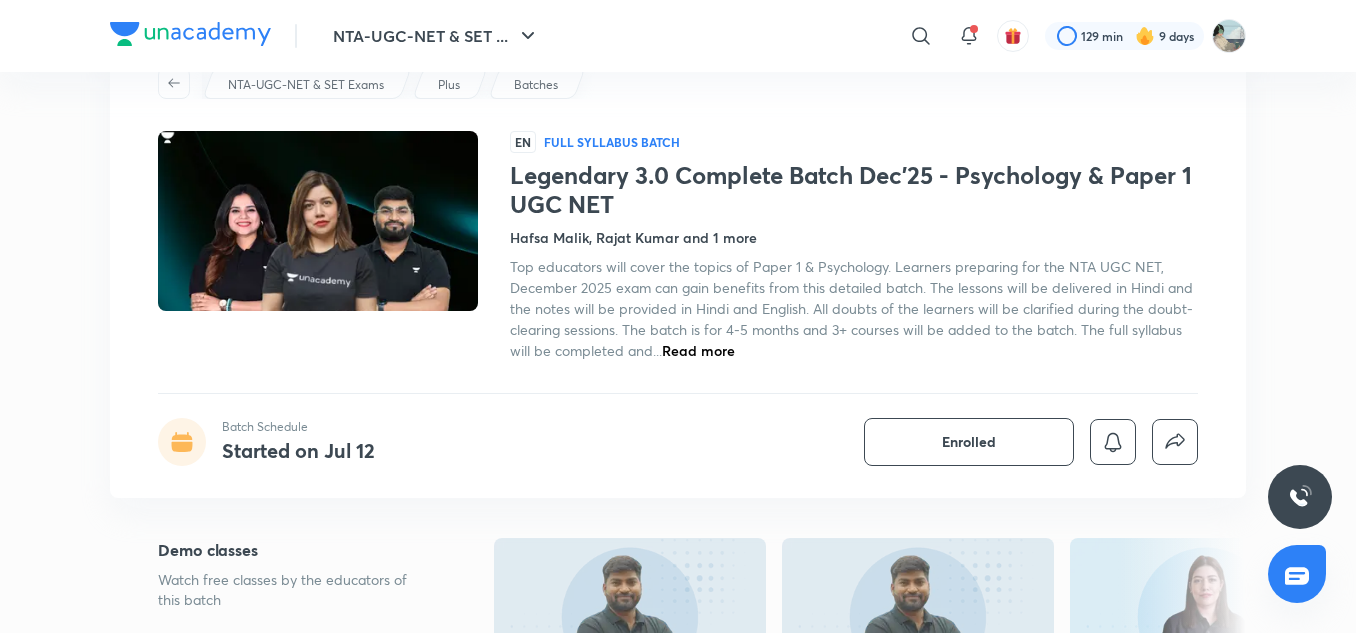 scroll, scrollTop: 87, scrollLeft: 0, axis: vertical 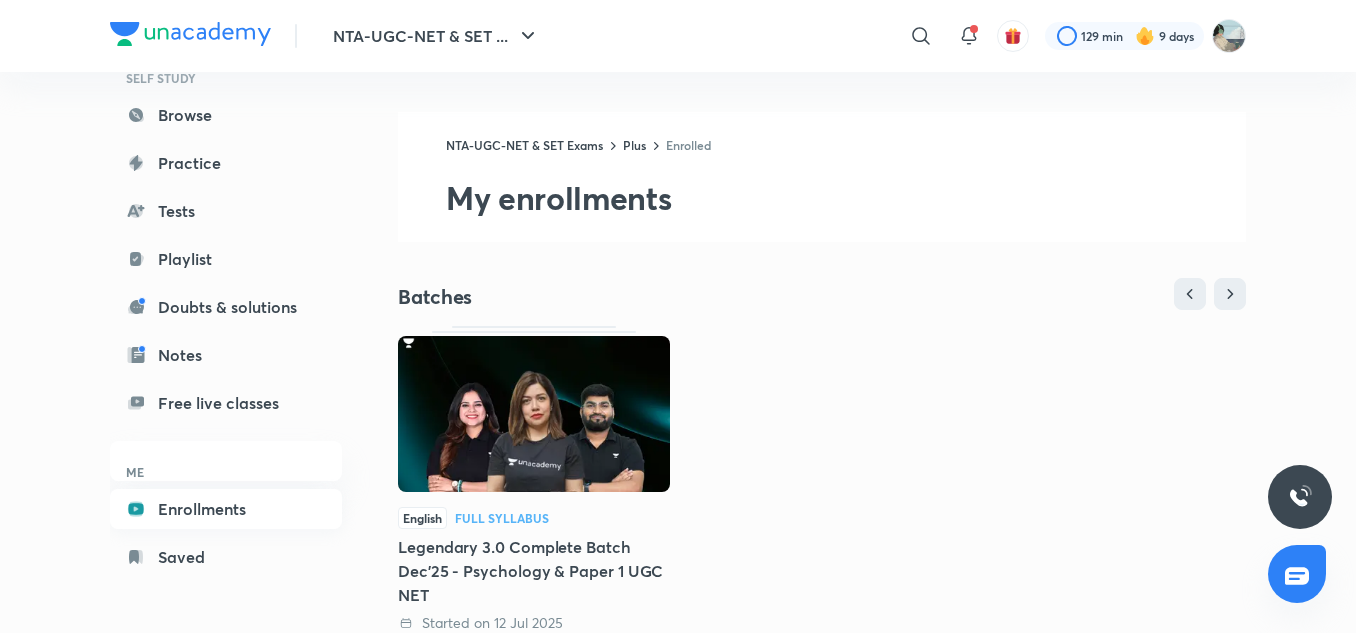 click on "Enrollments" at bounding box center [226, 509] 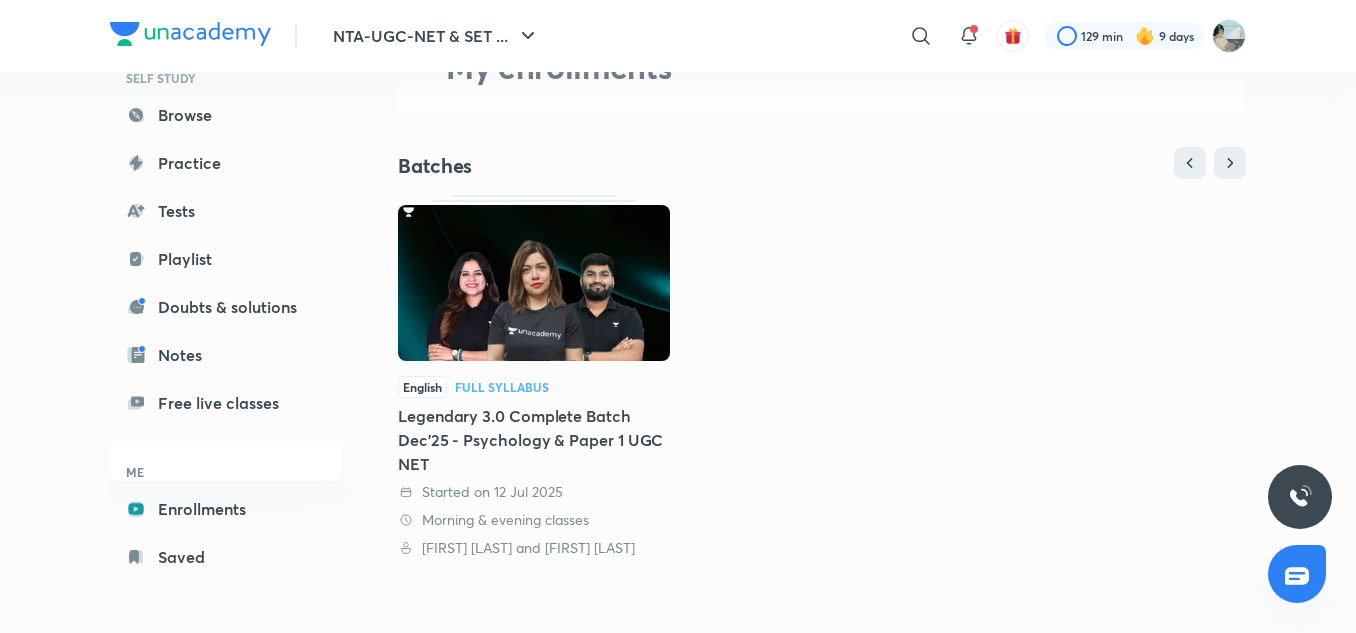 scroll, scrollTop: 132, scrollLeft: 0, axis: vertical 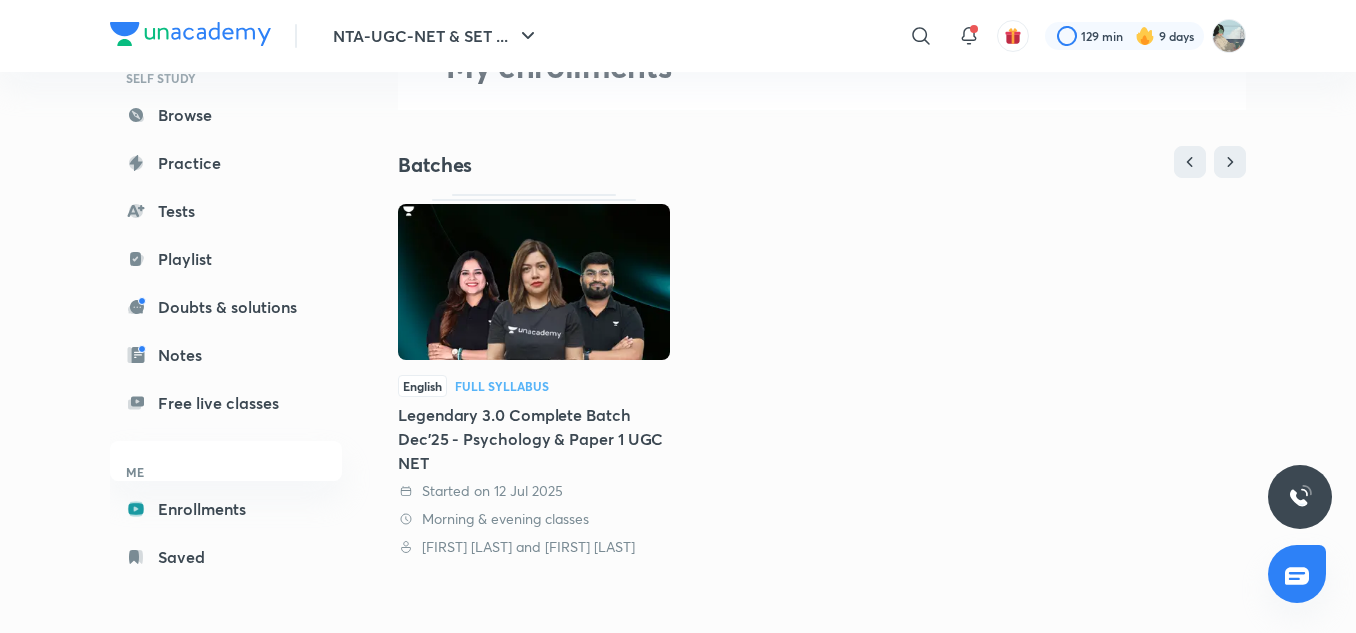 click at bounding box center [534, 282] 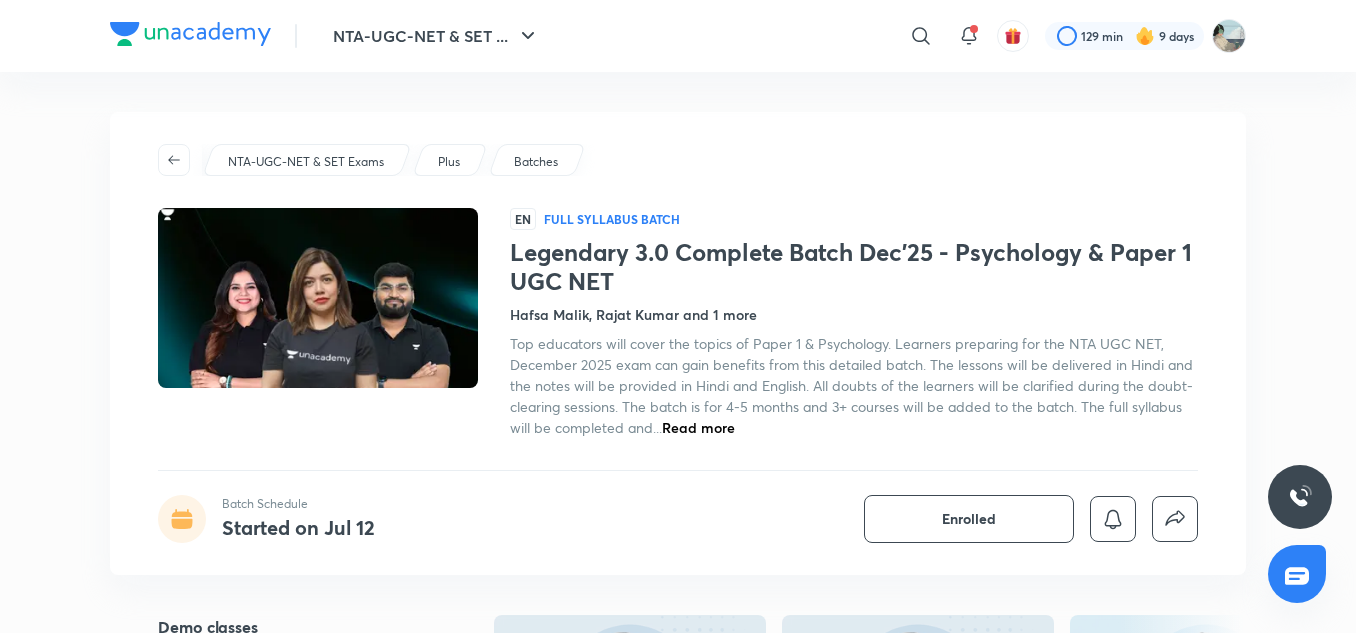 scroll, scrollTop: 286, scrollLeft: 0, axis: vertical 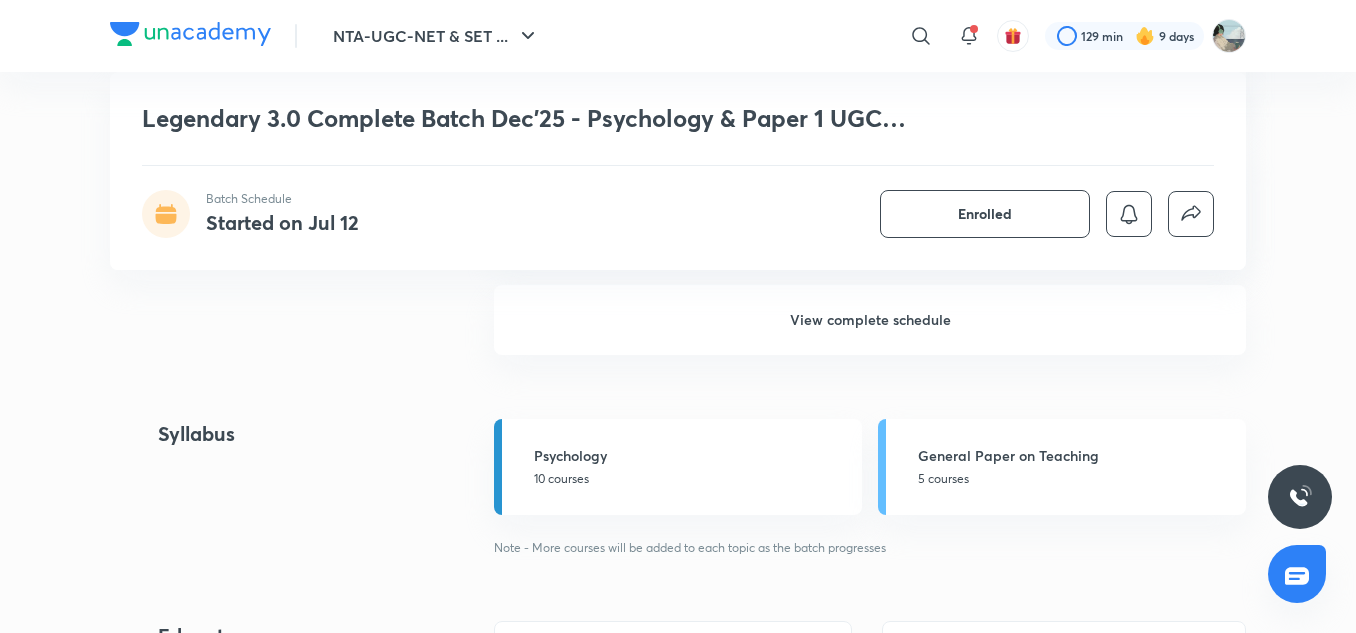 click on "View complete schedule" at bounding box center (870, 320) 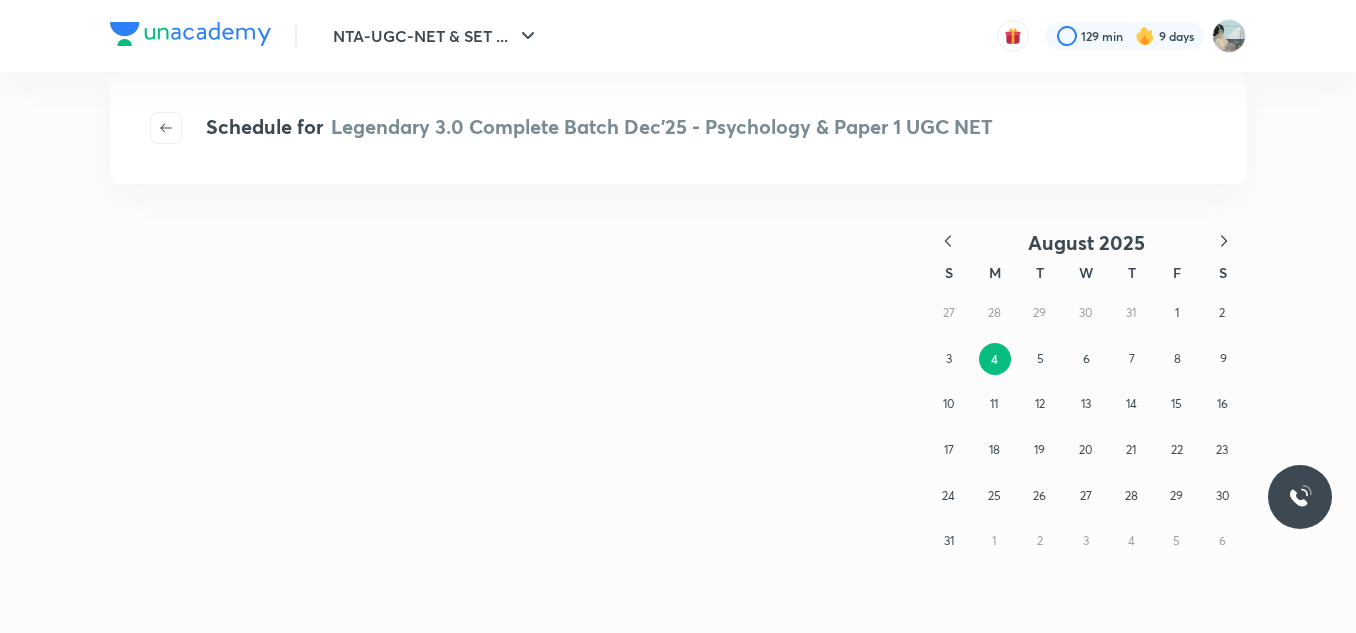 scroll, scrollTop: 0, scrollLeft: 0, axis: both 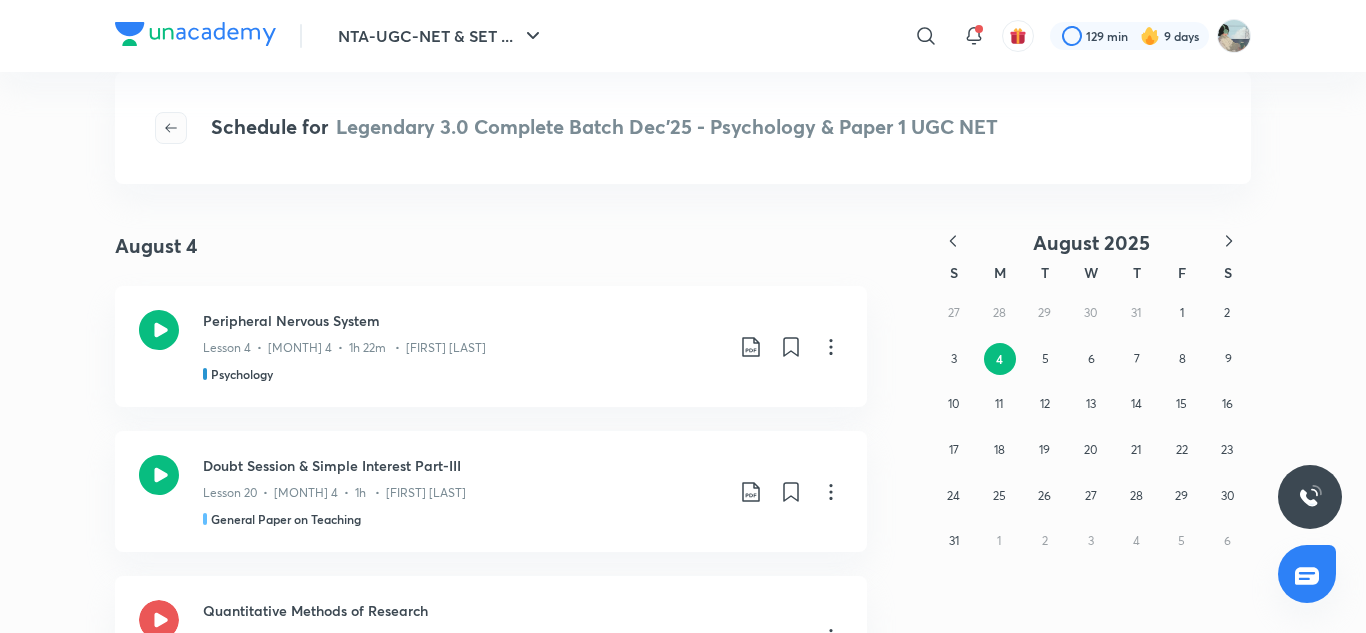 click at bounding box center (171, 128) 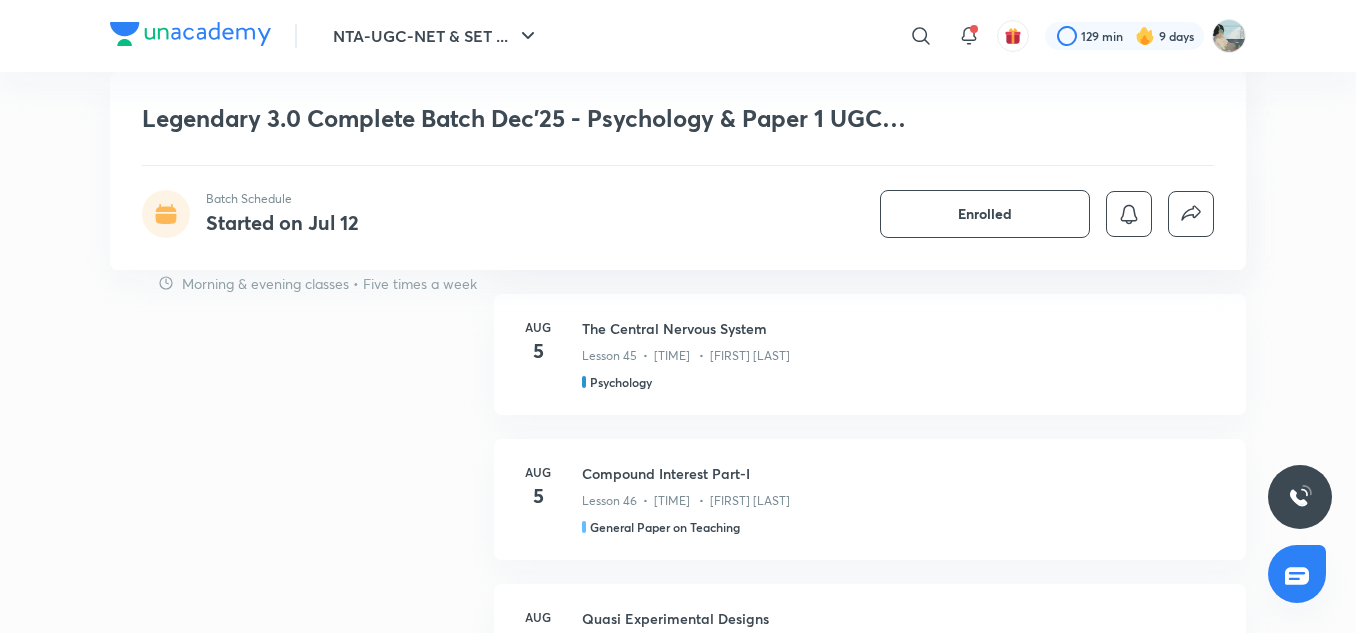 scroll, scrollTop: 1551, scrollLeft: 0, axis: vertical 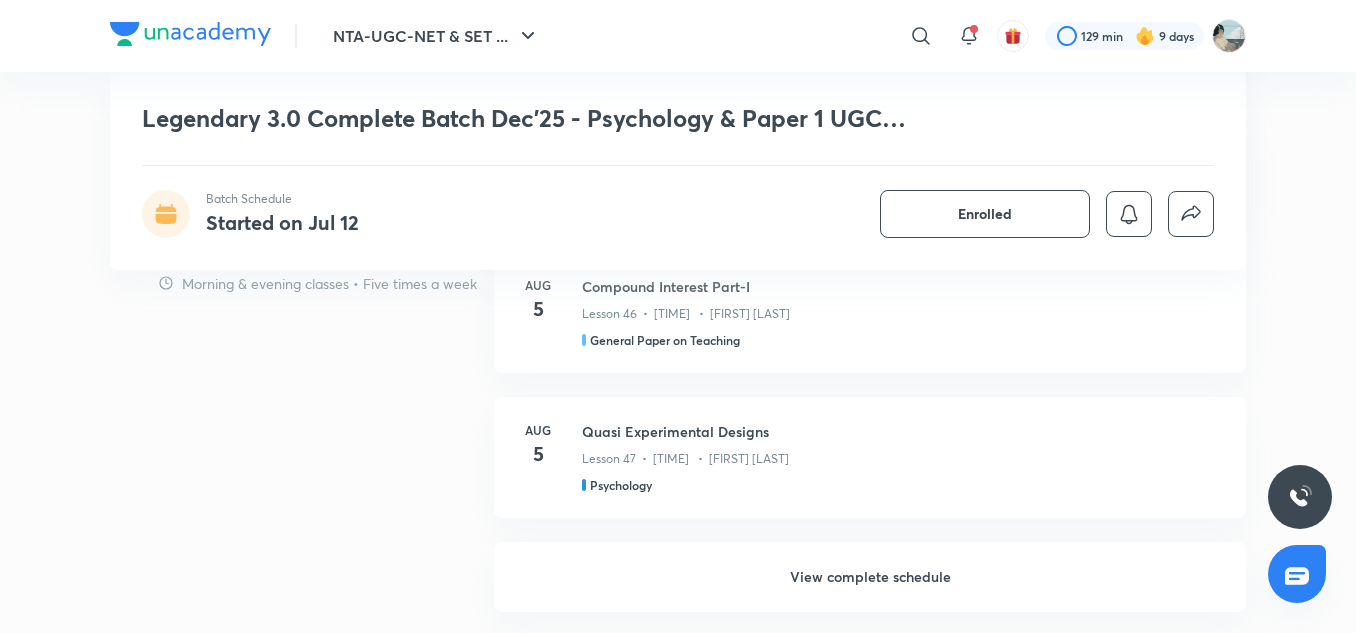 click on "View complete schedule" at bounding box center (870, 577) 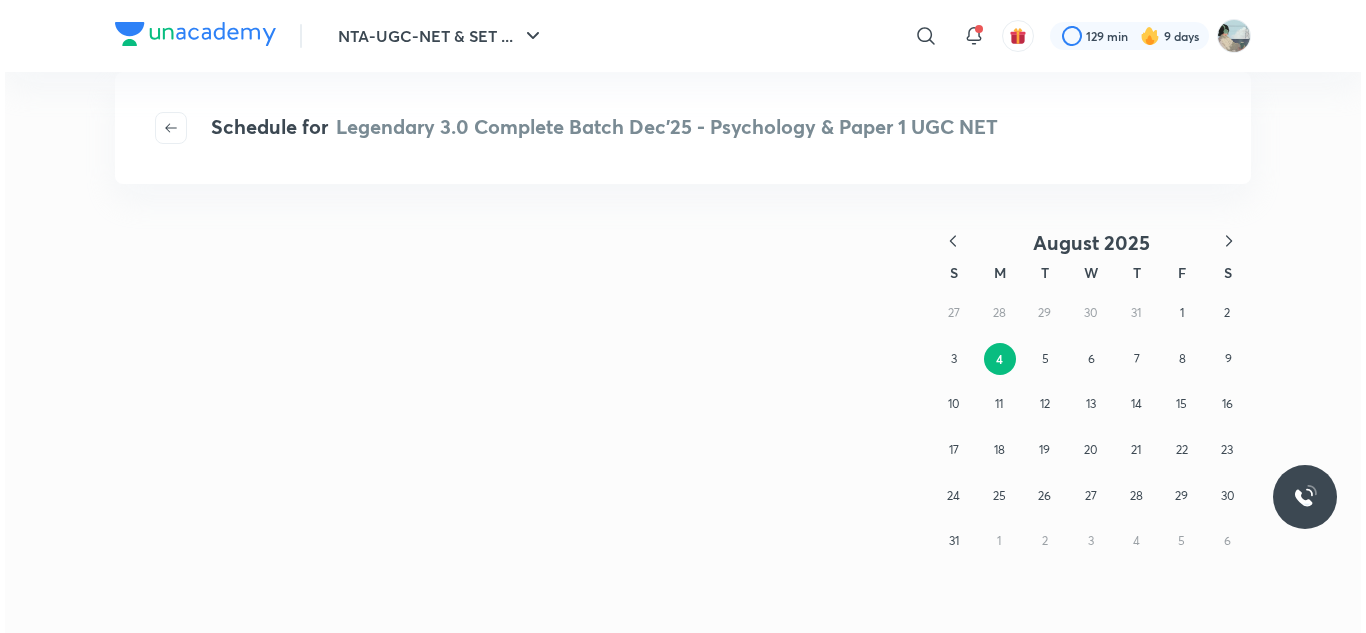 scroll, scrollTop: 0, scrollLeft: 0, axis: both 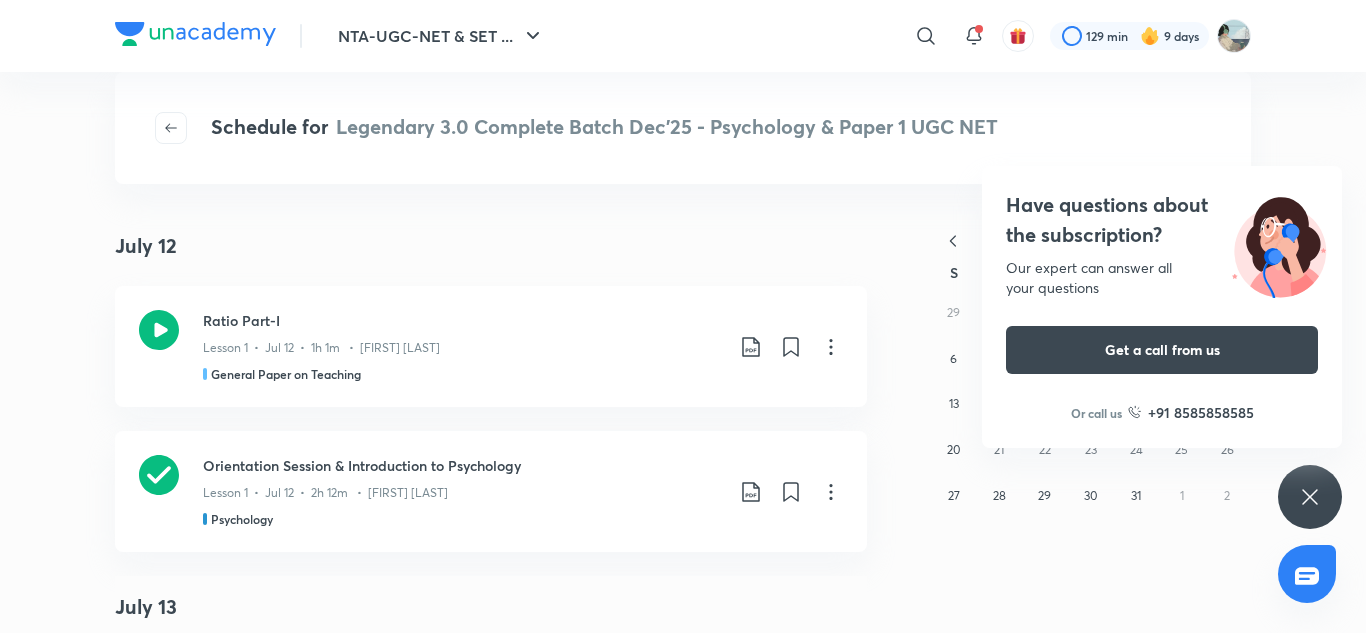 click on "Have questions about the subscription? Our expert can answer all your questions Get a call from us Or call us +91 8585858585" at bounding box center (1310, 497) 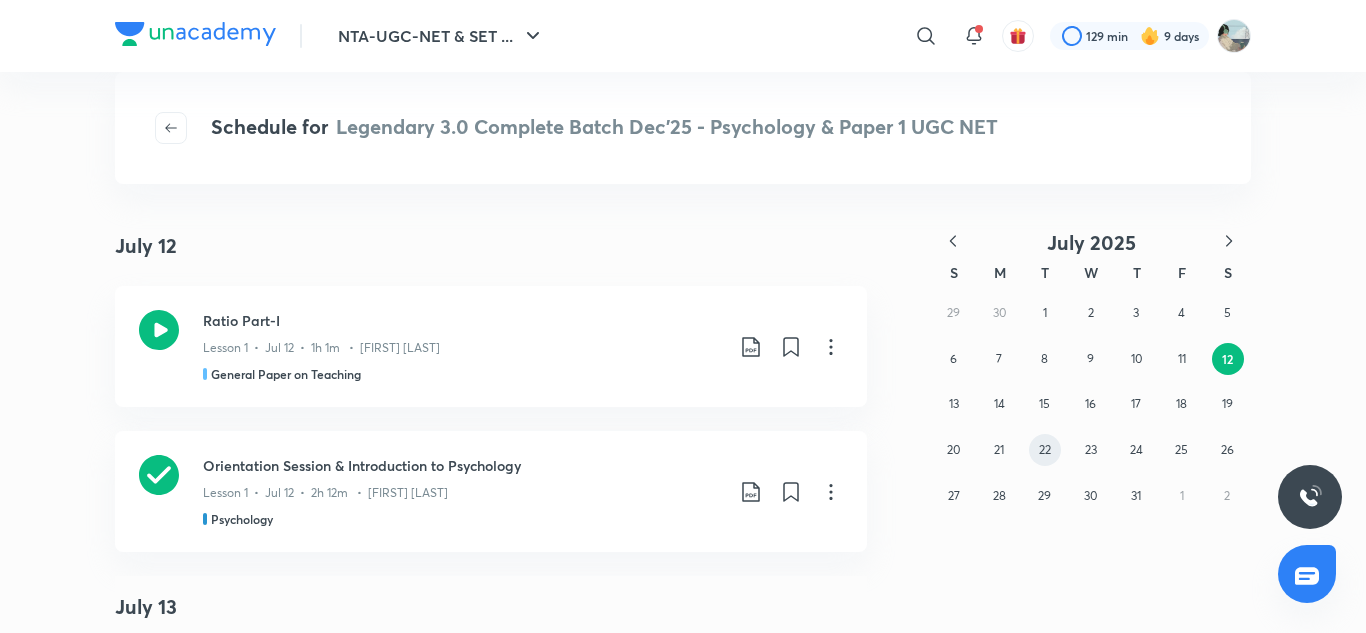 click on "22" at bounding box center [1045, 449] 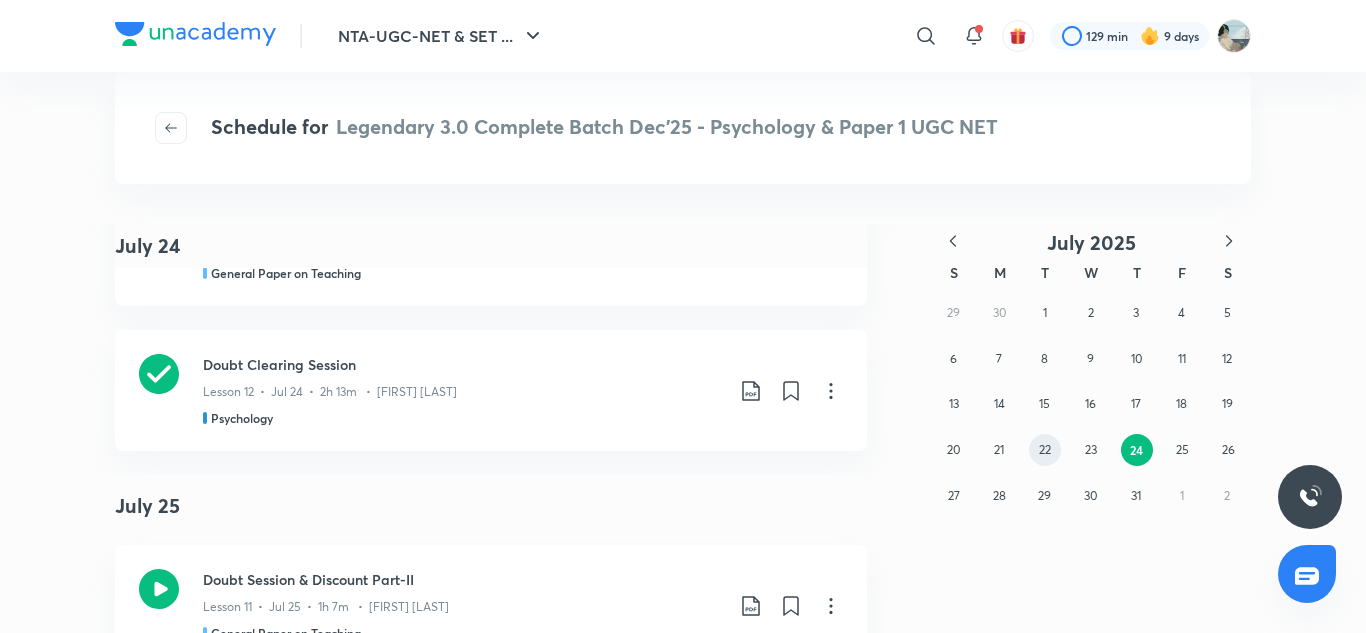 scroll, scrollTop: 608, scrollLeft: 0, axis: vertical 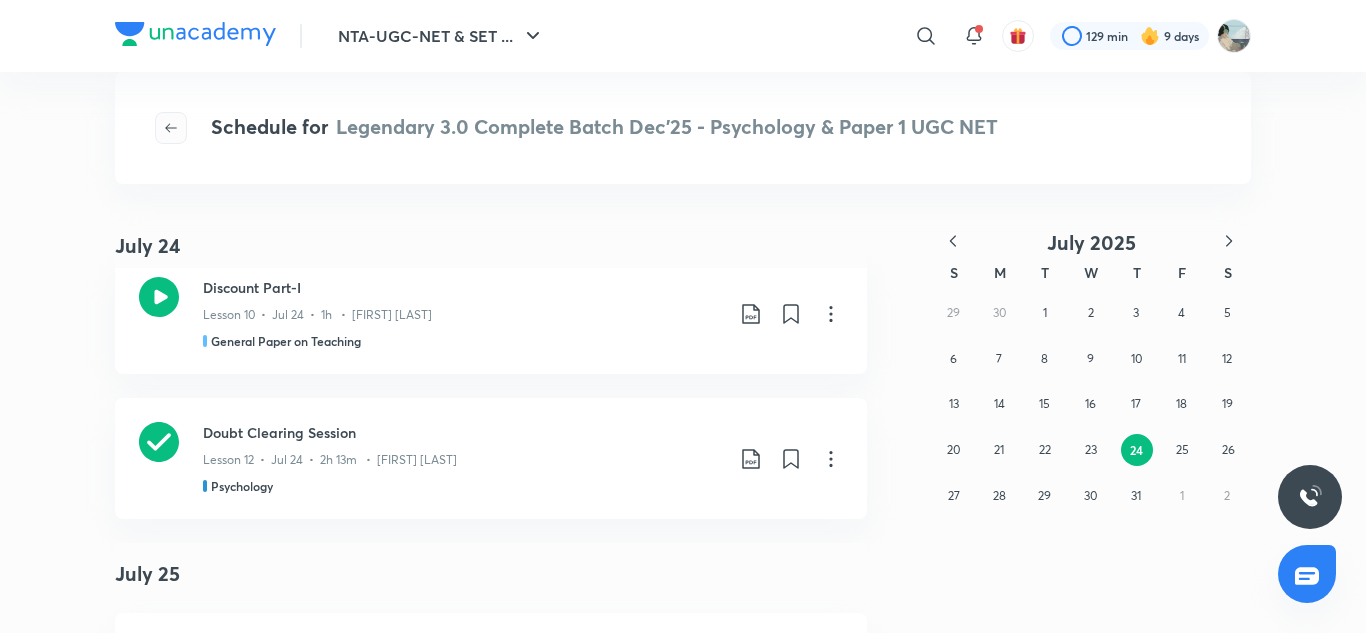 click 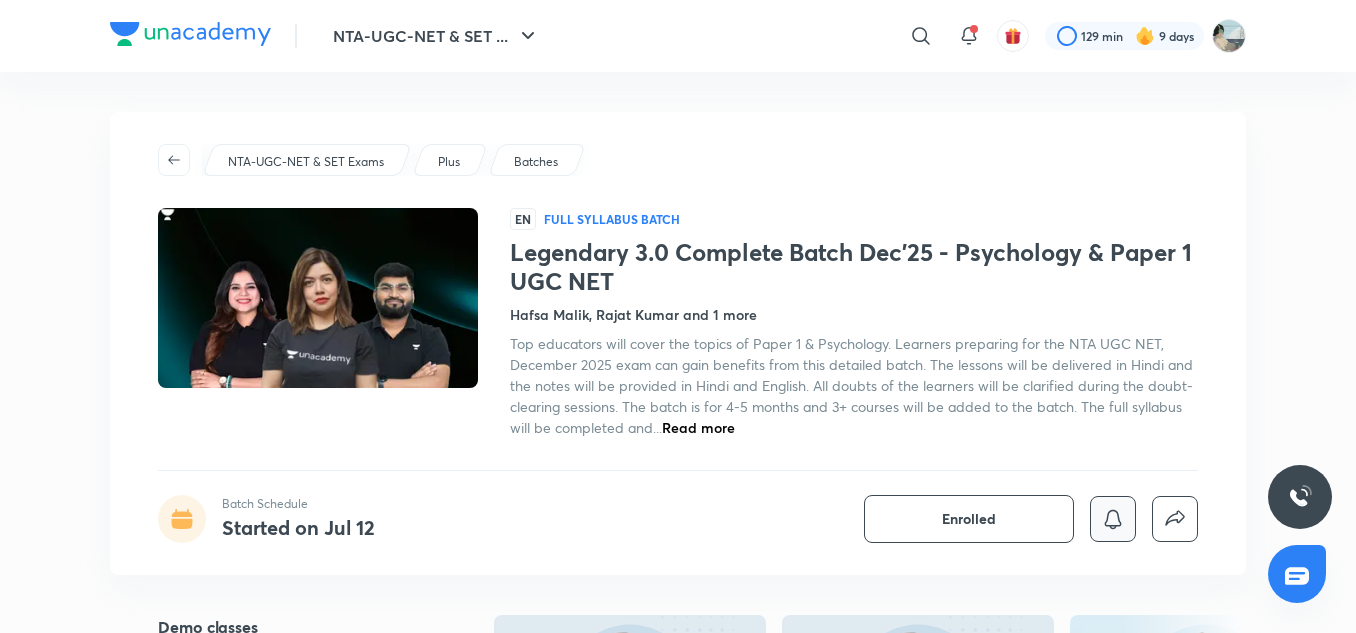 click 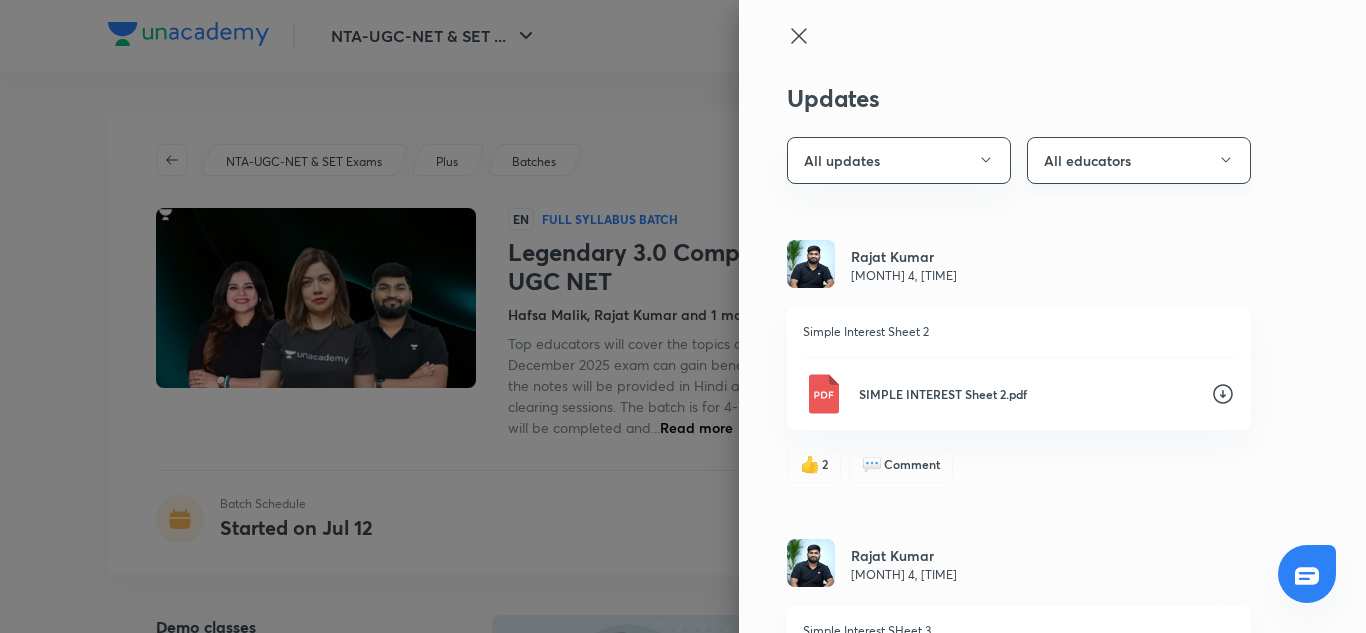 click 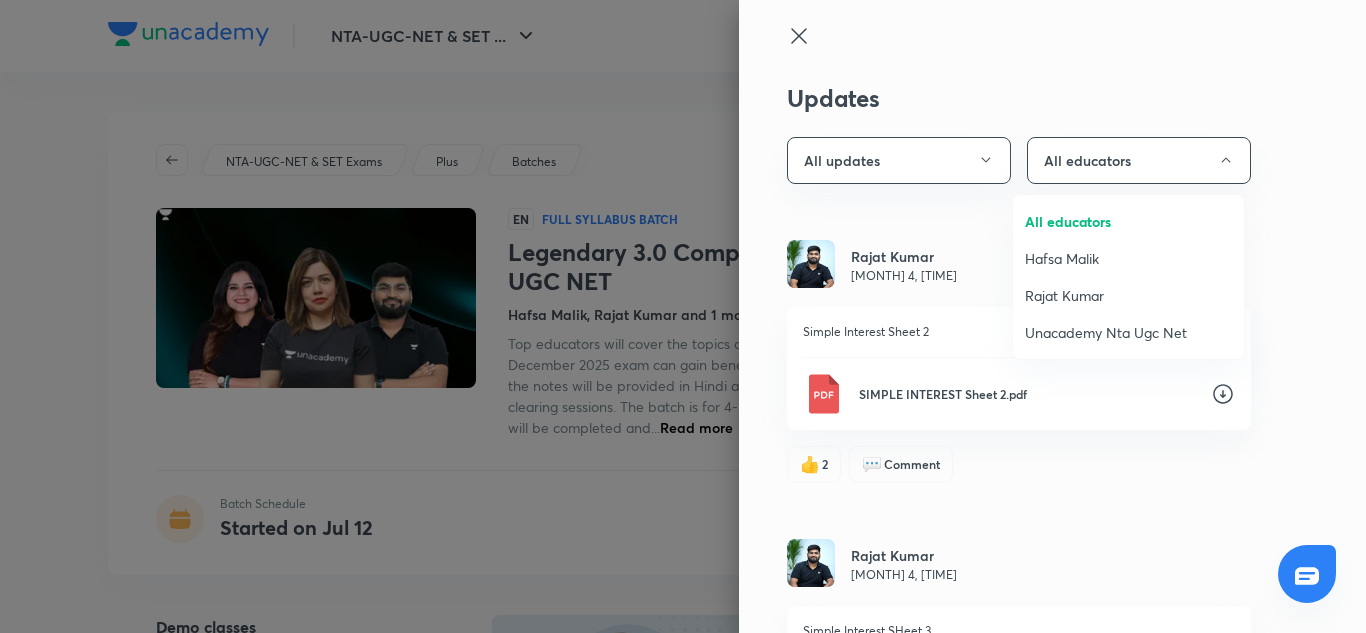 click on "Hafsa Malik" at bounding box center [1128, 258] 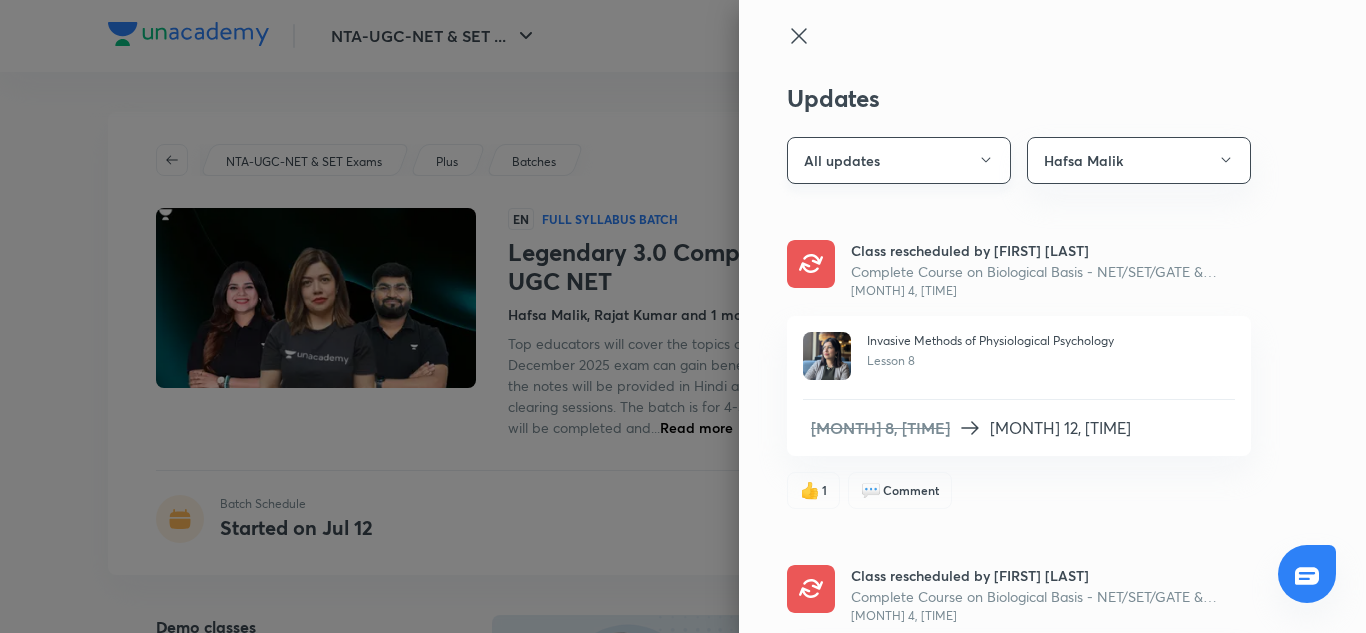 click on "All updates" at bounding box center (899, 160) 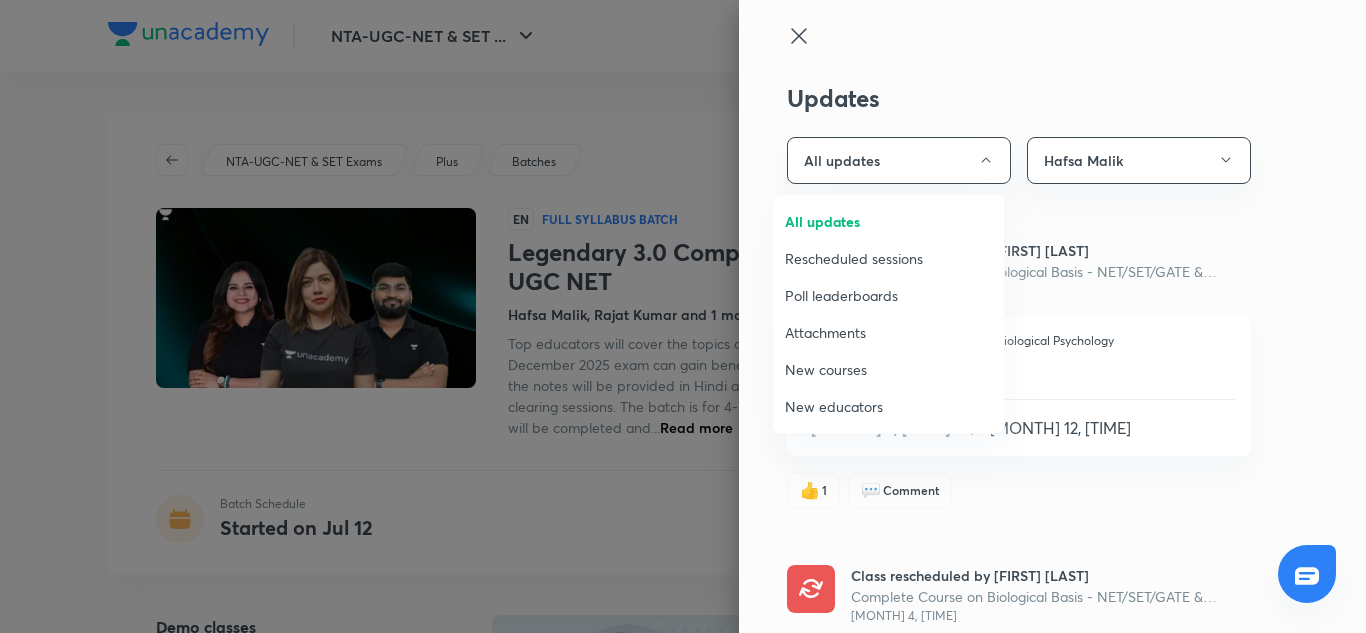 click on "Attachments" at bounding box center [888, 332] 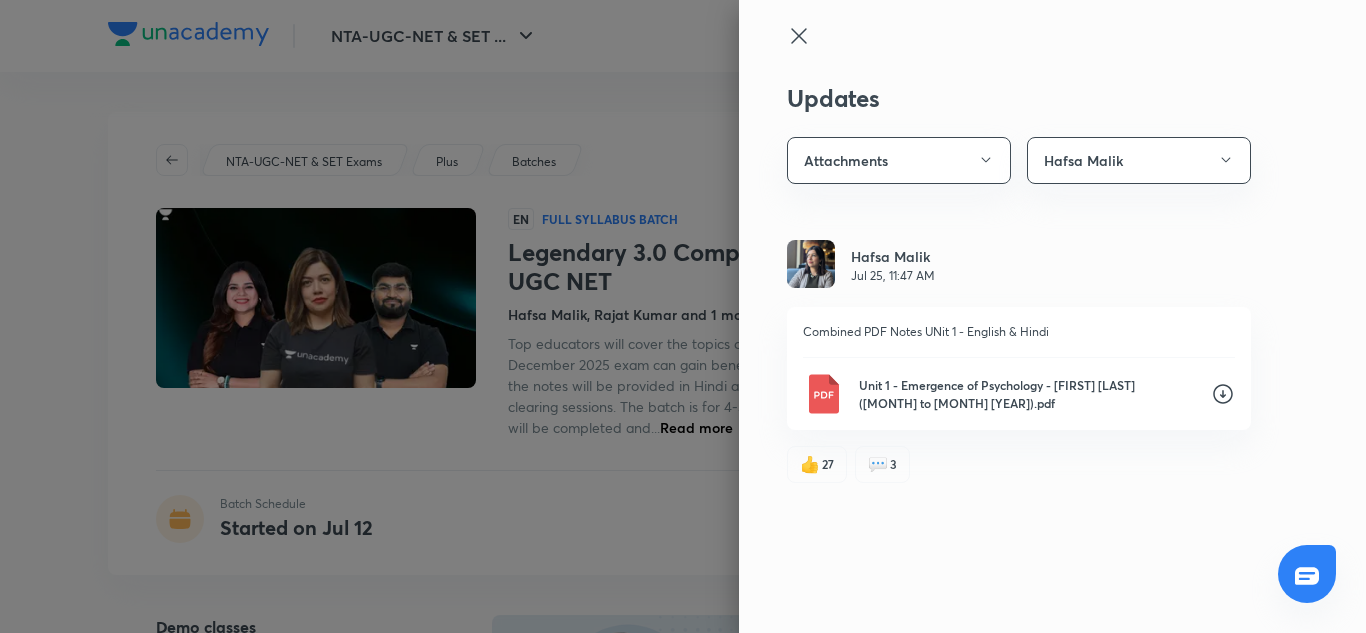 click on "💬 3" at bounding box center (882, 464) 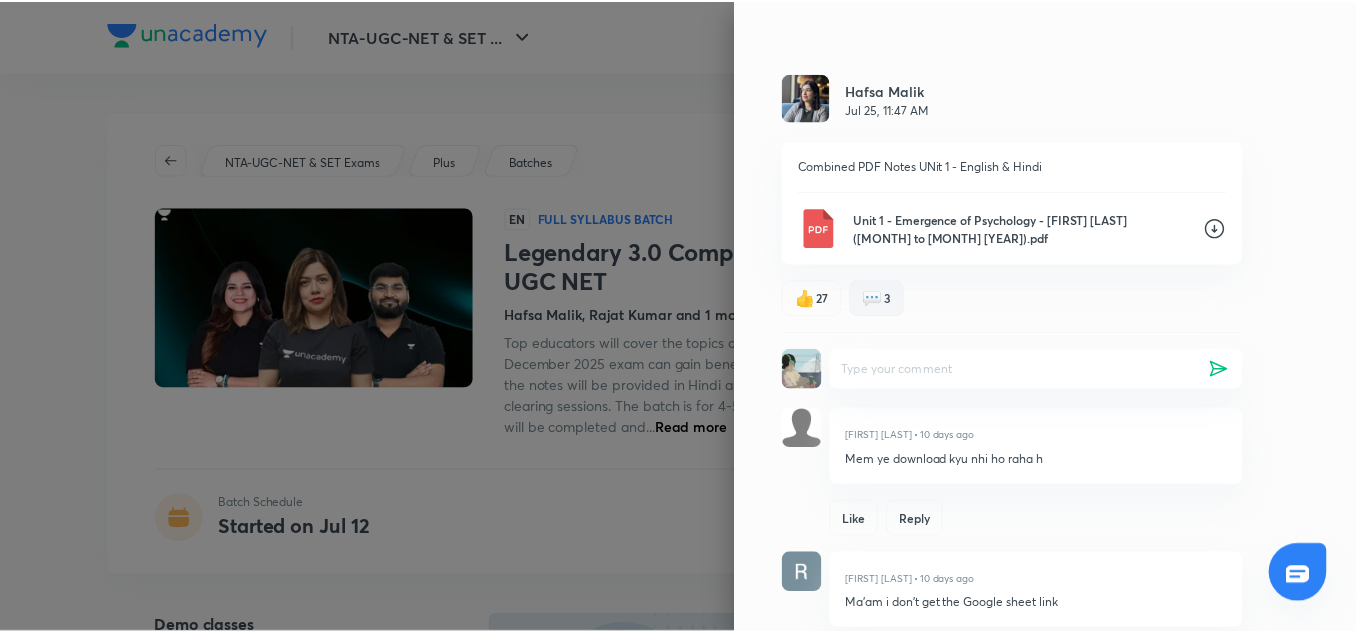 scroll, scrollTop: 0, scrollLeft: 0, axis: both 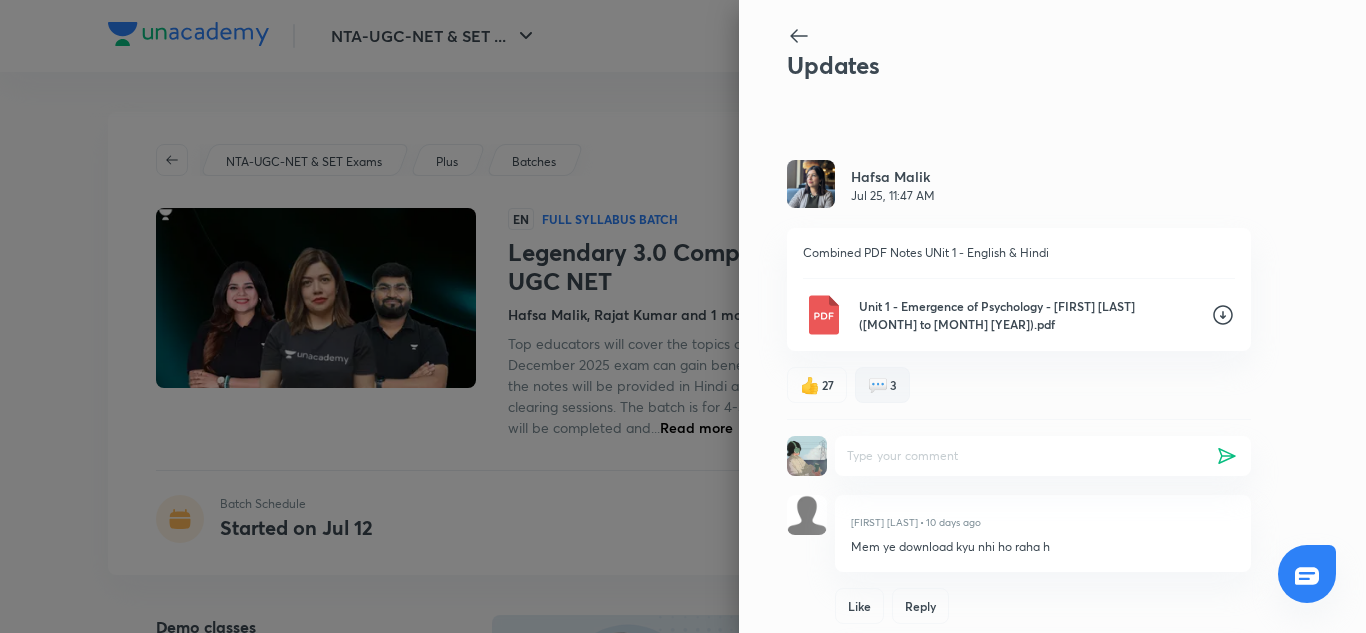 click 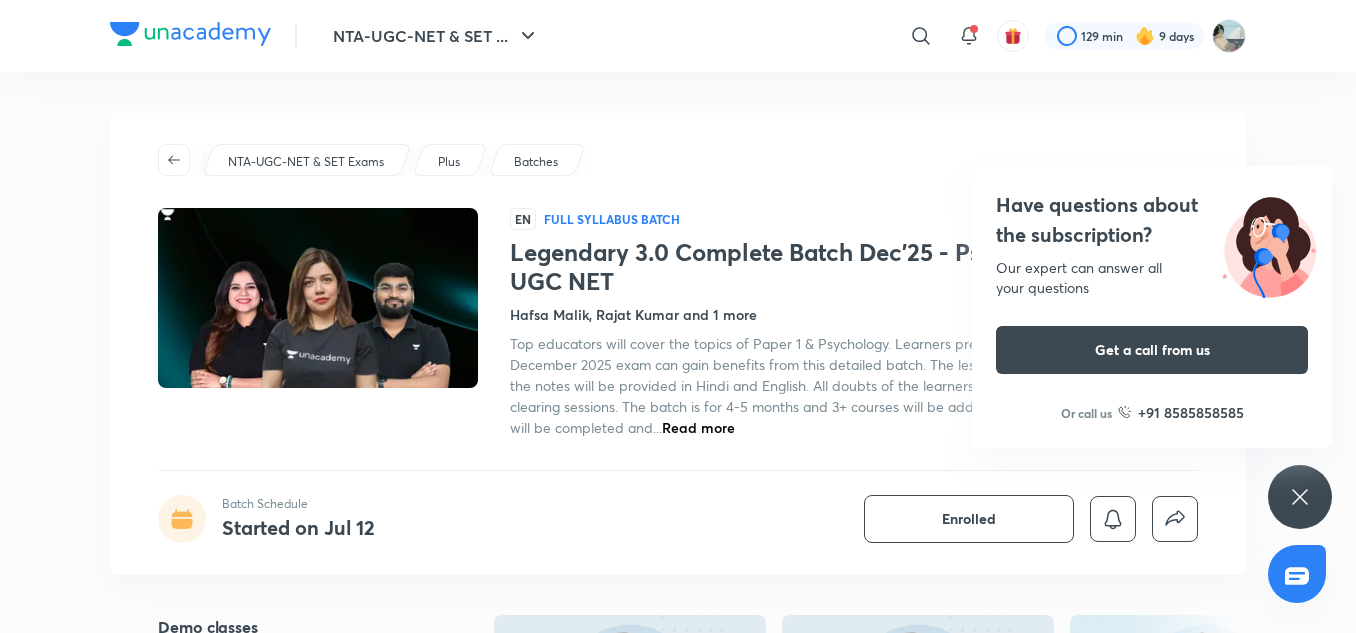 click on "Have questions about the subscription? Our expert can answer all your questions Get a call from us Or call us +91 8585858585" at bounding box center [1300, 497] 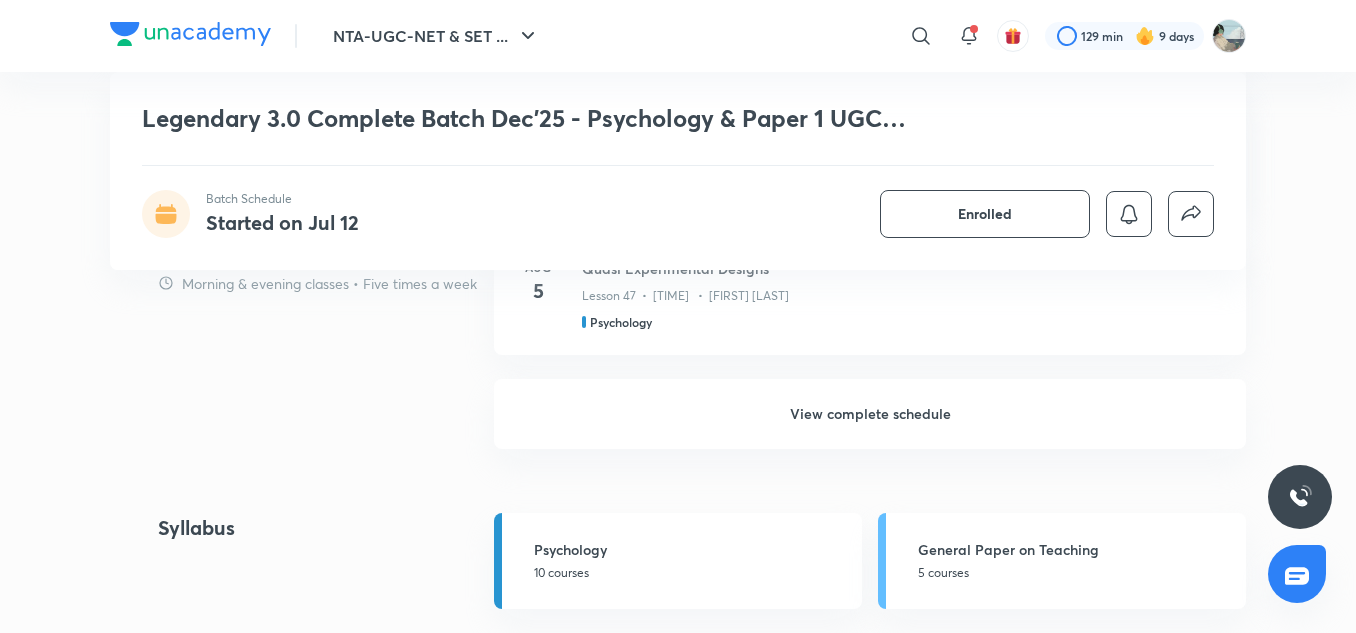 scroll, scrollTop: 1713, scrollLeft: 0, axis: vertical 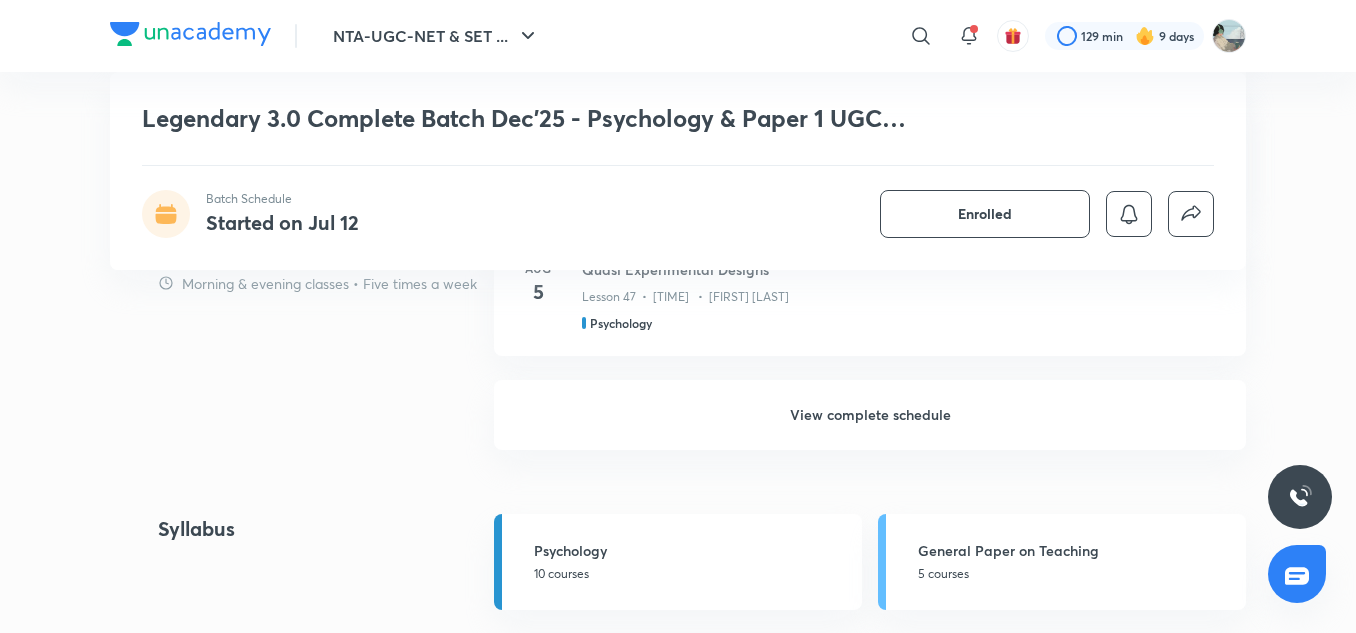 click on "View complete schedule" at bounding box center [870, 415] 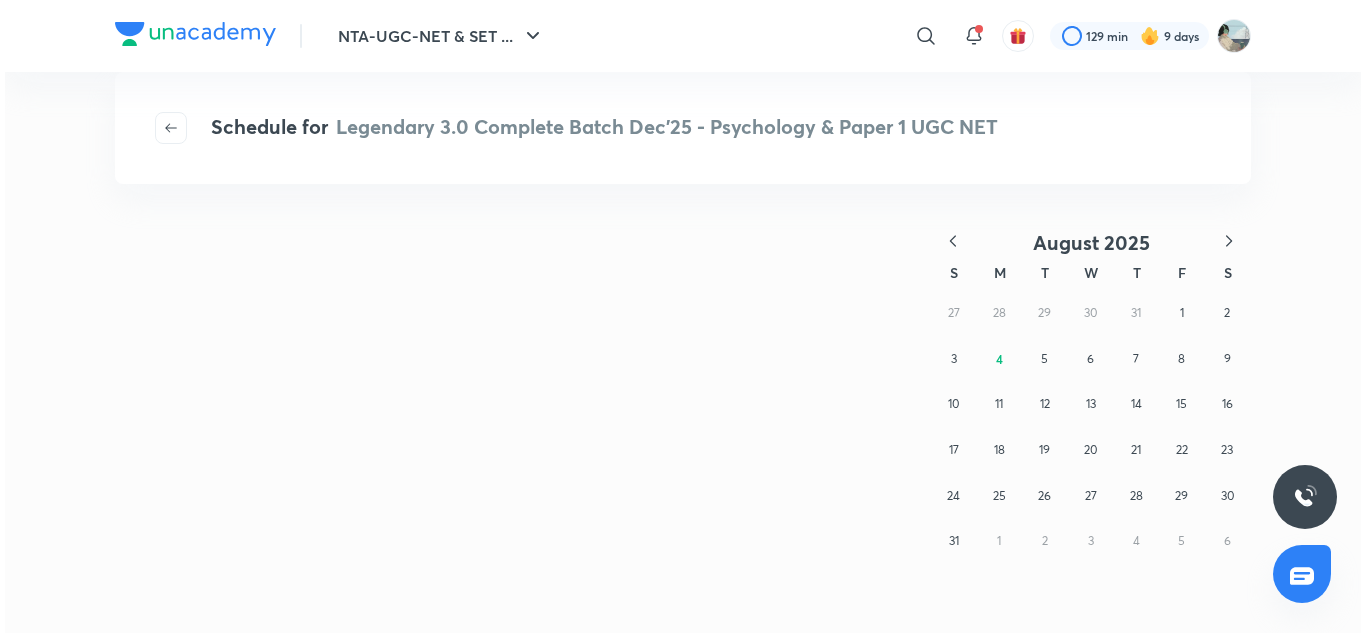 scroll, scrollTop: 0, scrollLeft: 0, axis: both 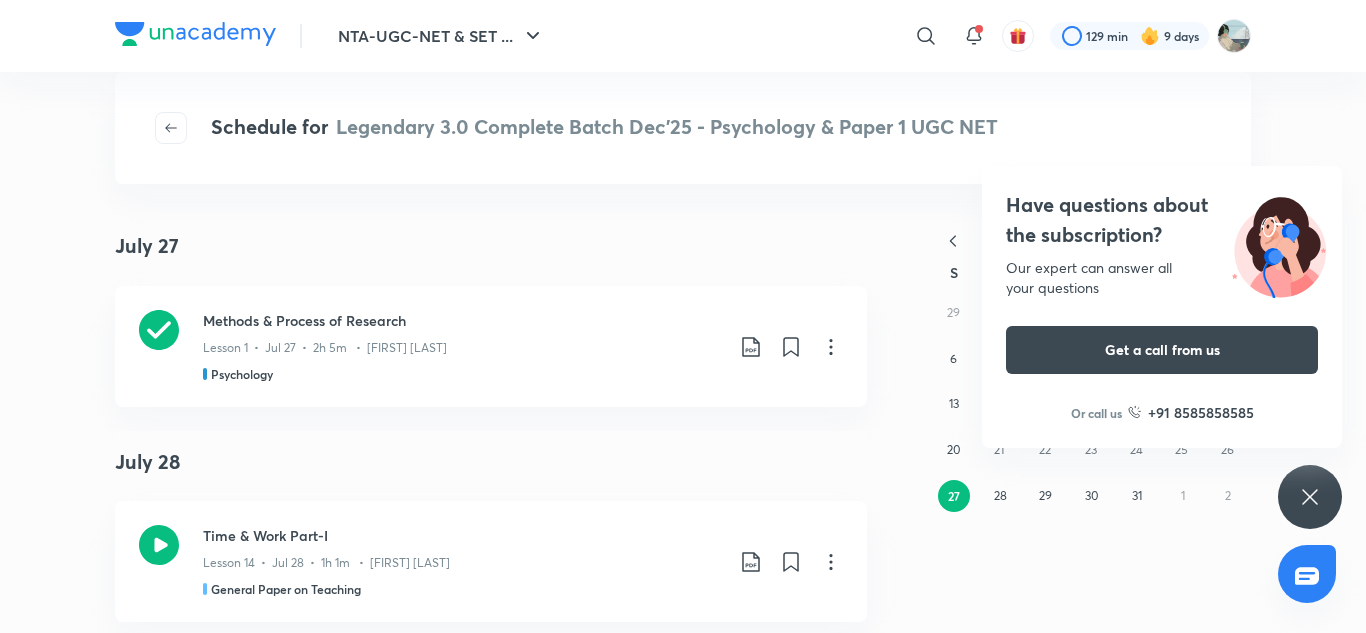 click 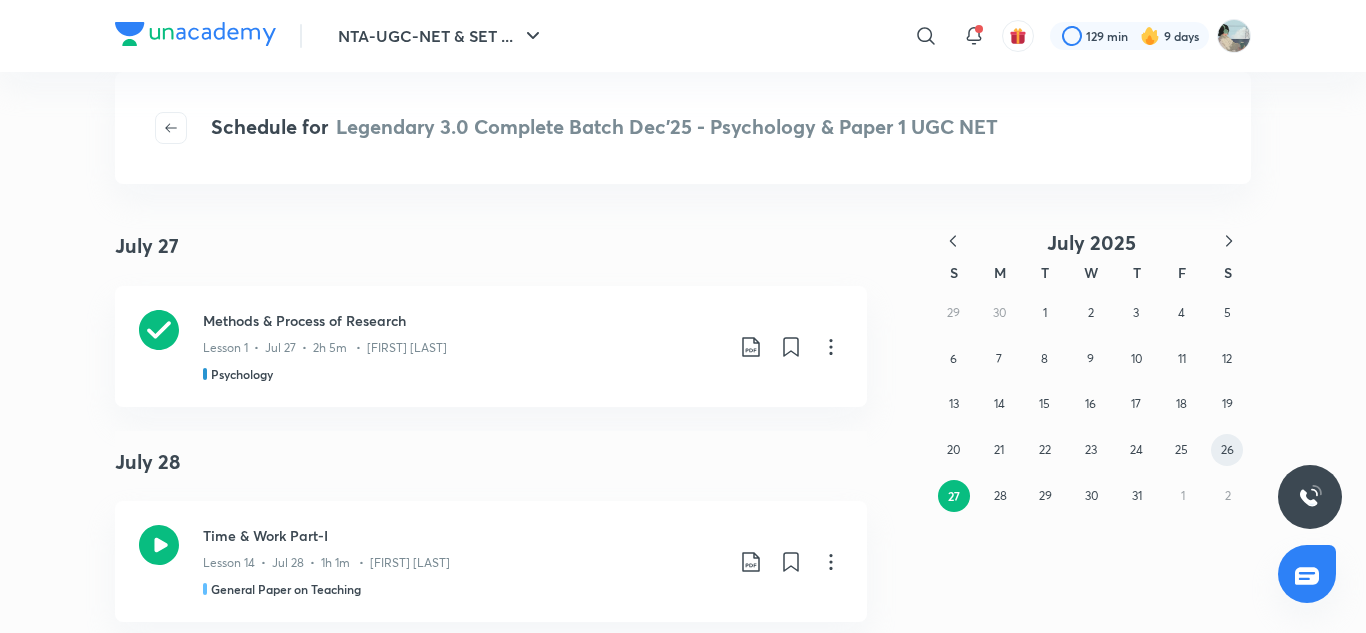 click on "26" at bounding box center (1227, 449) 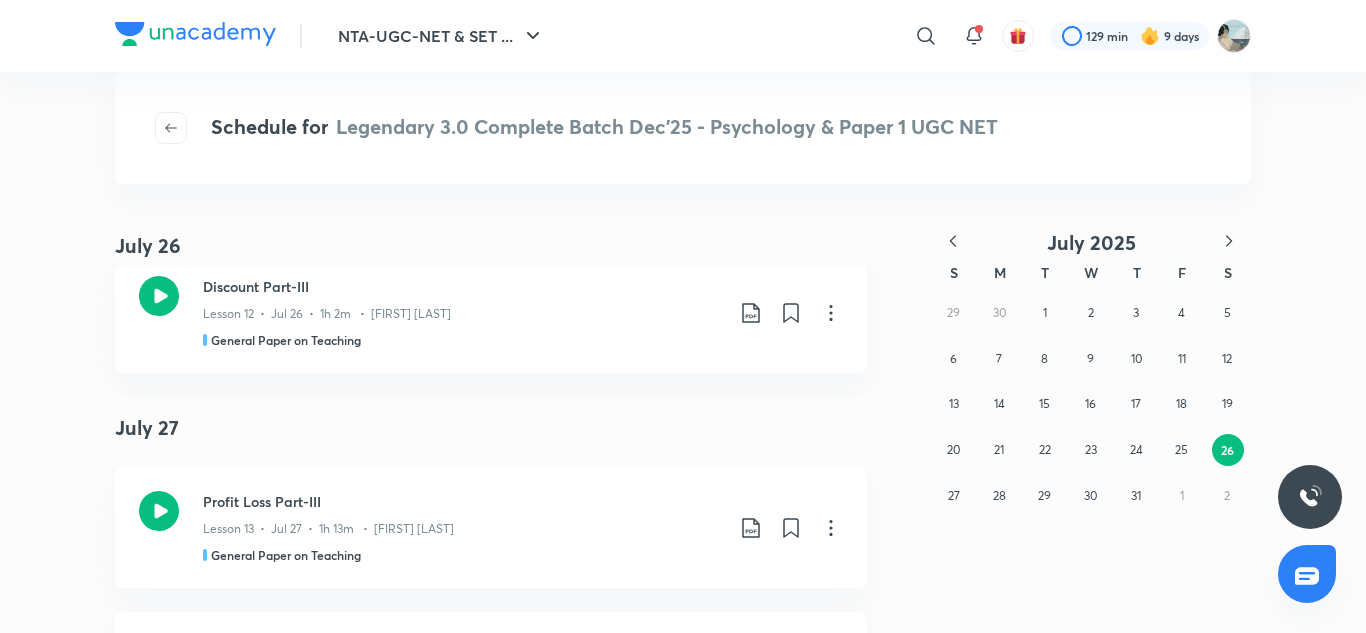 scroll, scrollTop: 0, scrollLeft: 0, axis: both 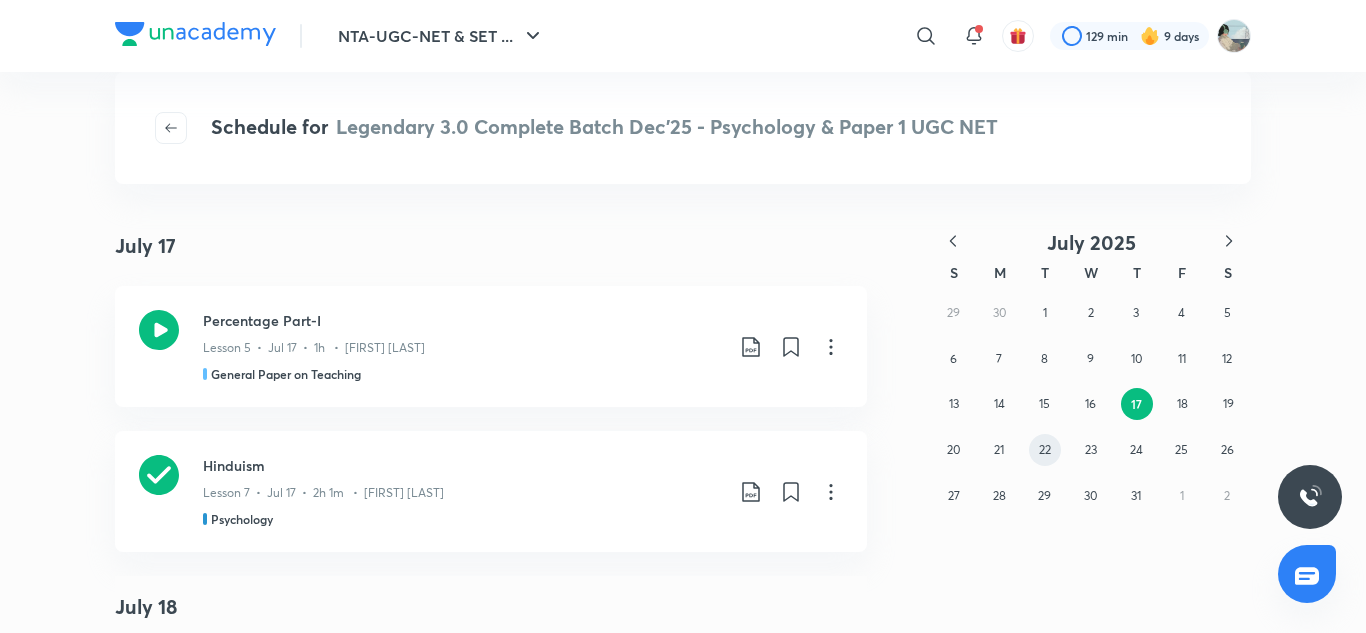 click on "22" at bounding box center [1045, 449] 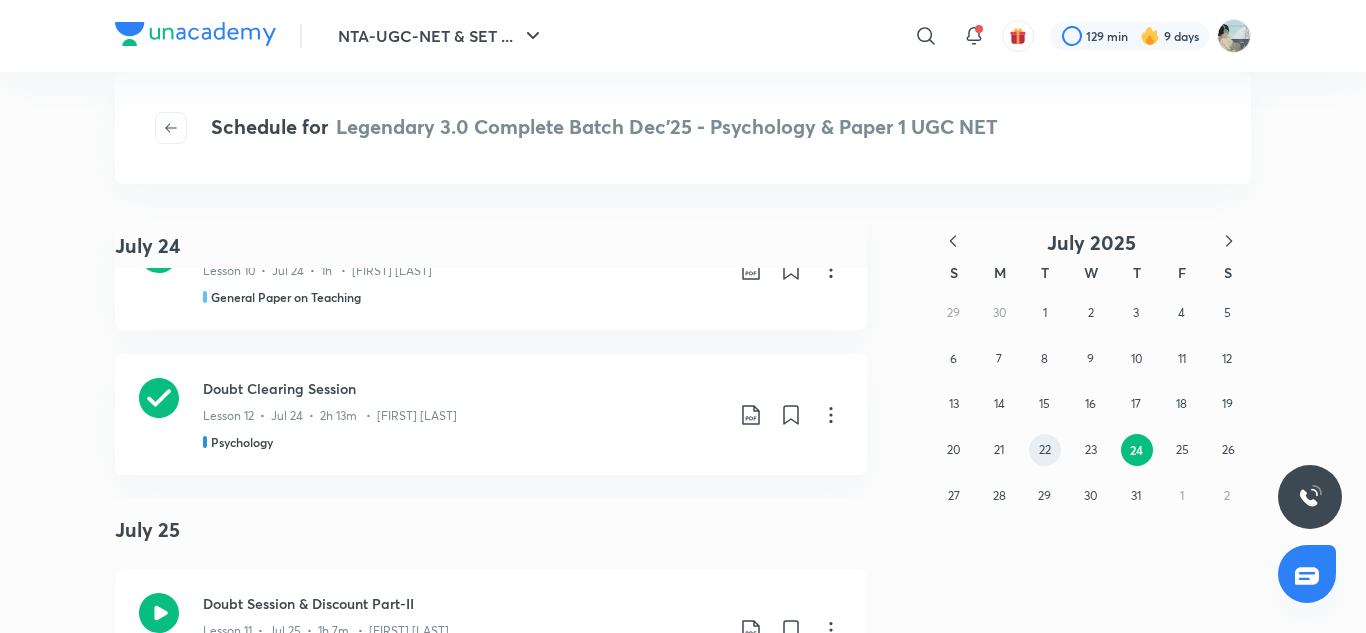 scroll, scrollTop: 31890, scrollLeft: 0, axis: vertical 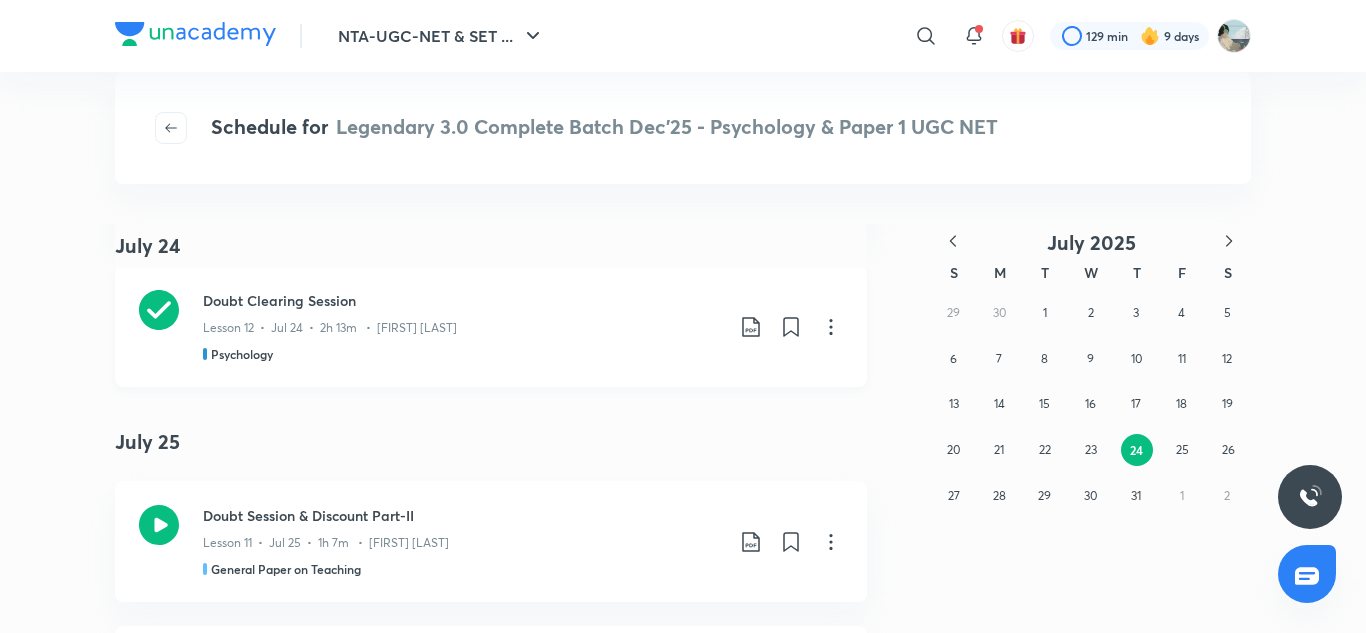 click 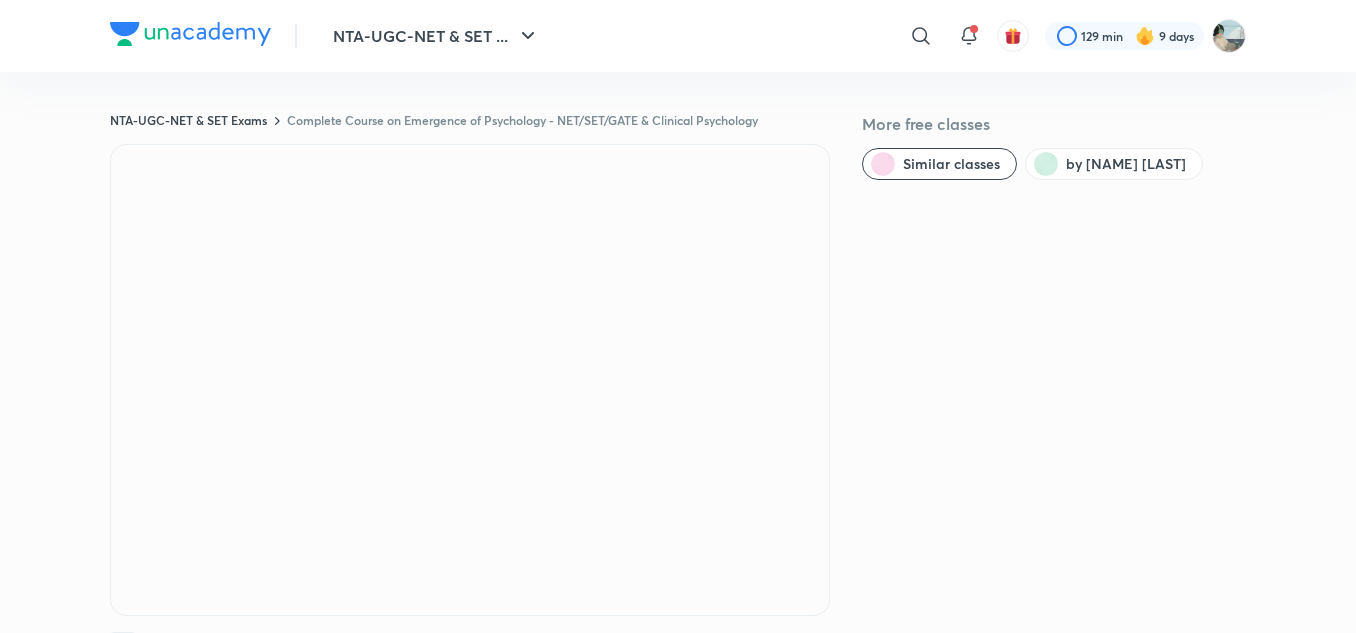 scroll, scrollTop: 0, scrollLeft: 0, axis: both 